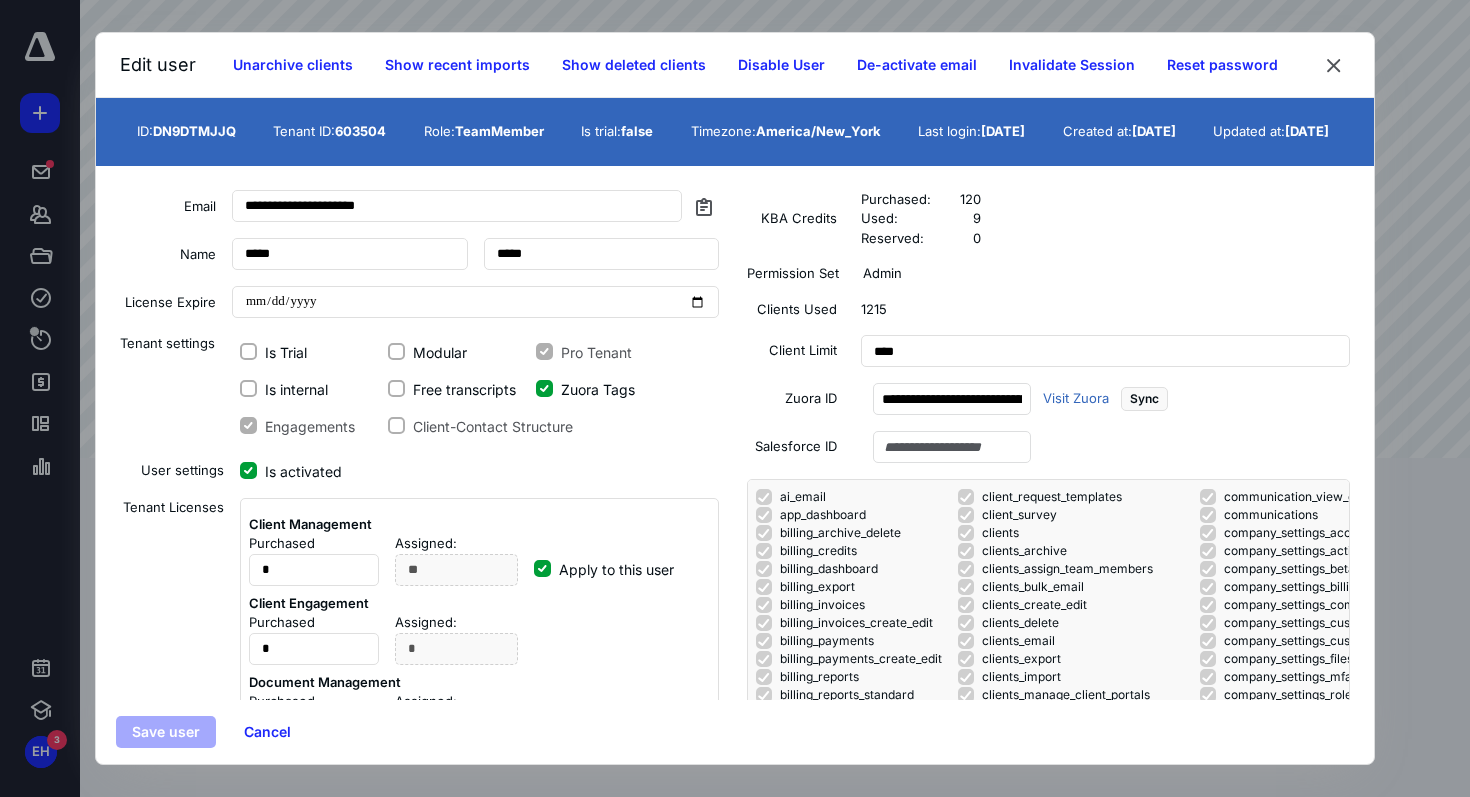 scroll, scrollTop: 0, scrollLeft: 0, axis: both 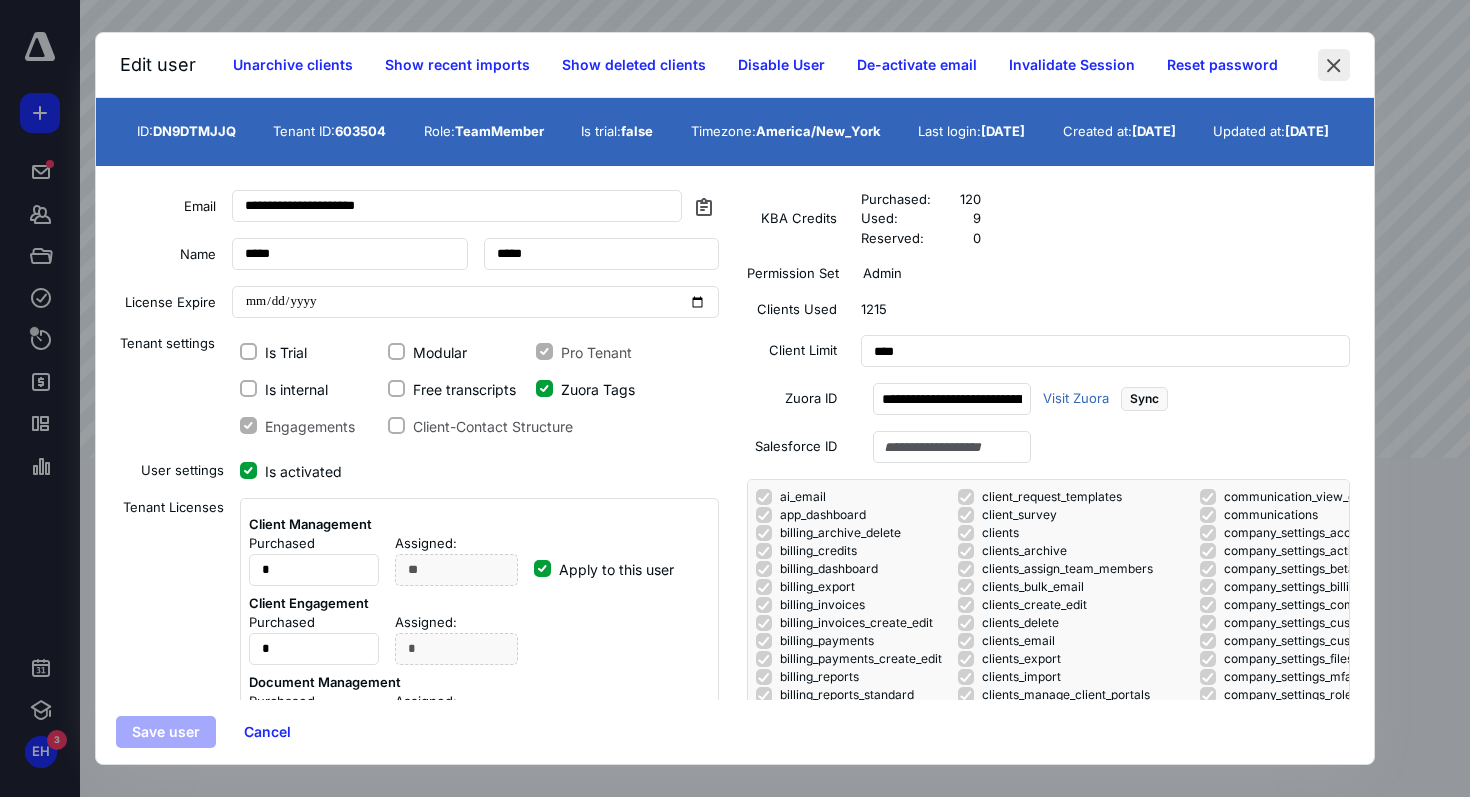click at bounding box center (1334, 65) 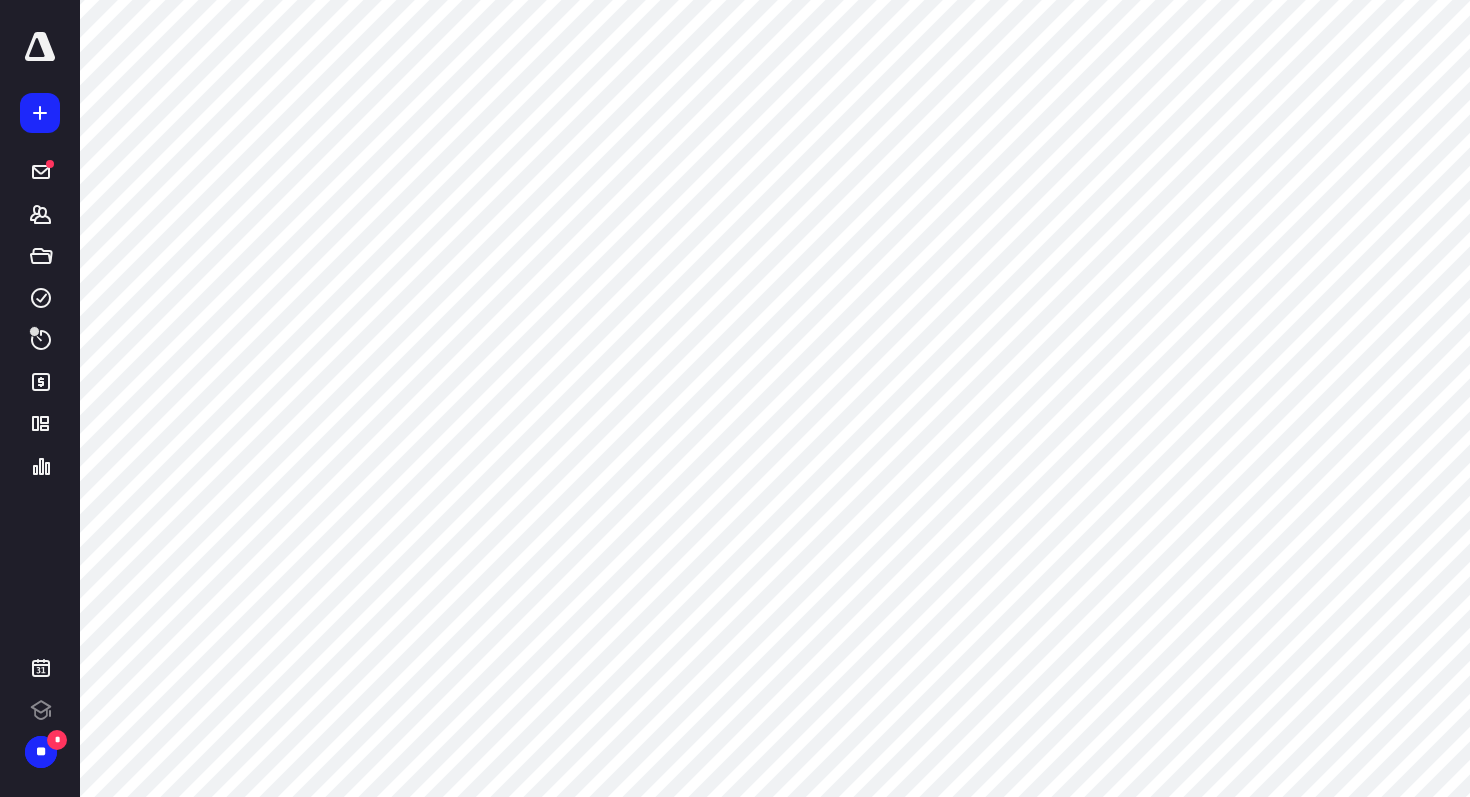 scroll, scrollTop: 0, scrollLeft: 0, axis: both 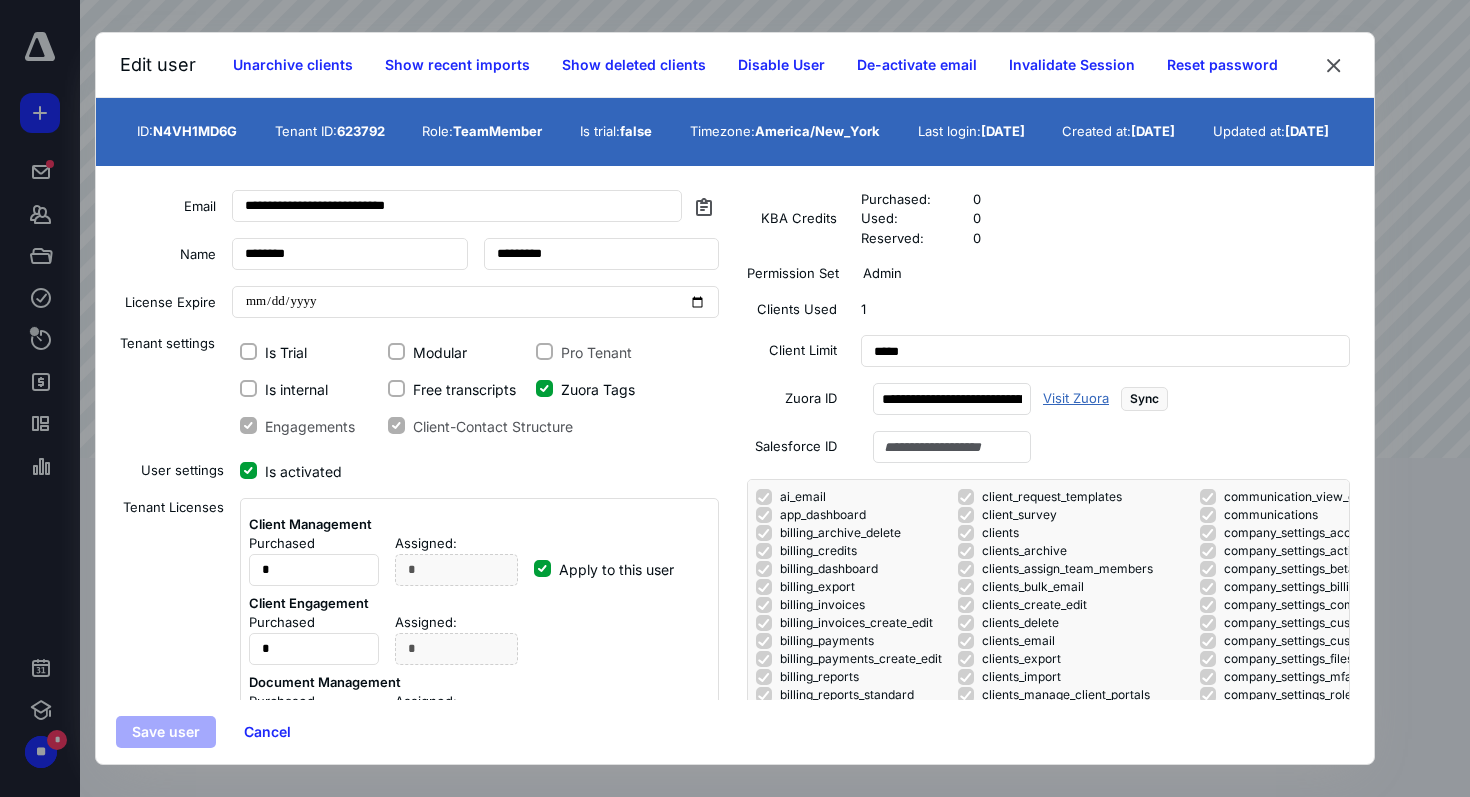 click on "Visit Zuora" at bounding box center [1076, 399] 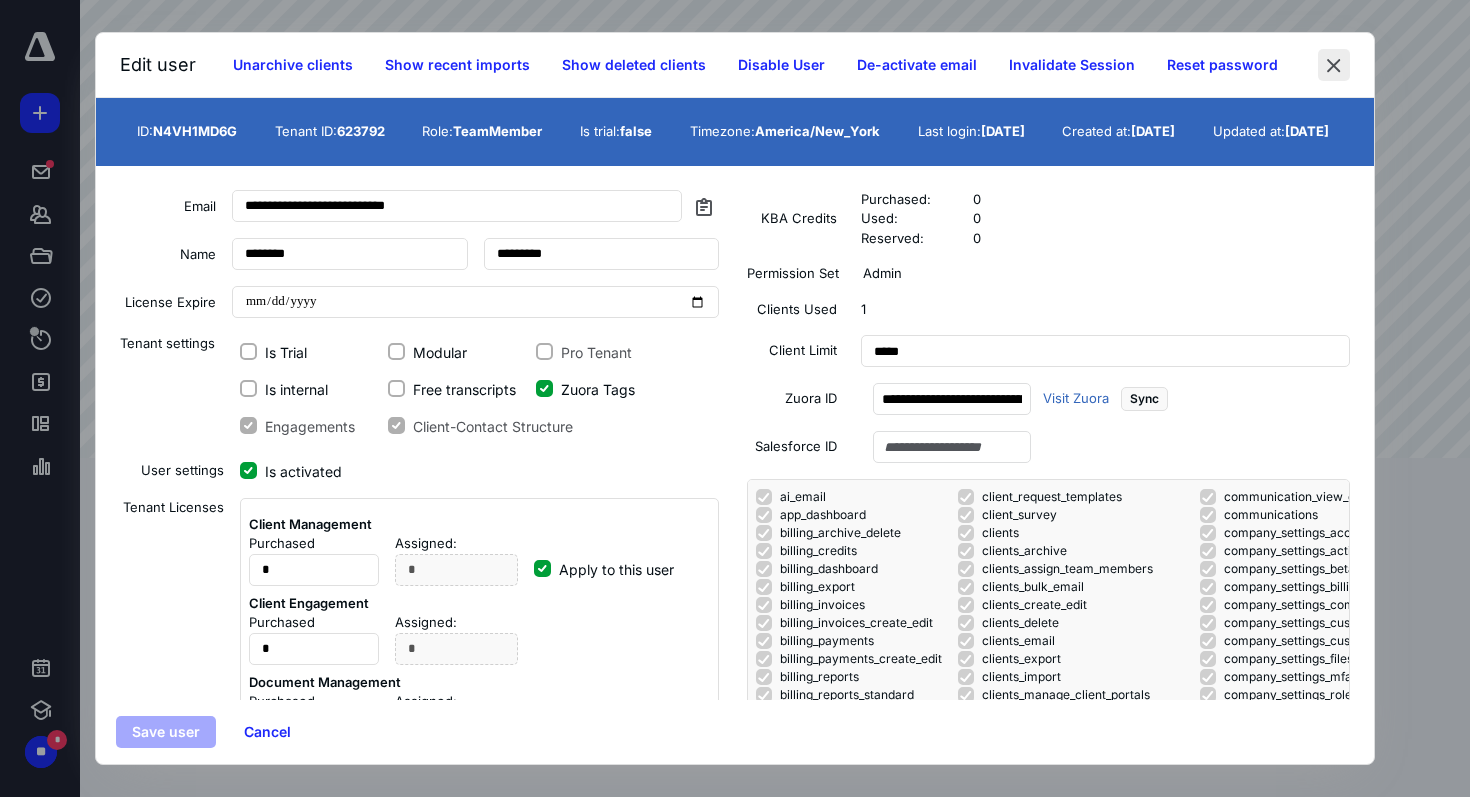 click at bounding box center (1334, 65) 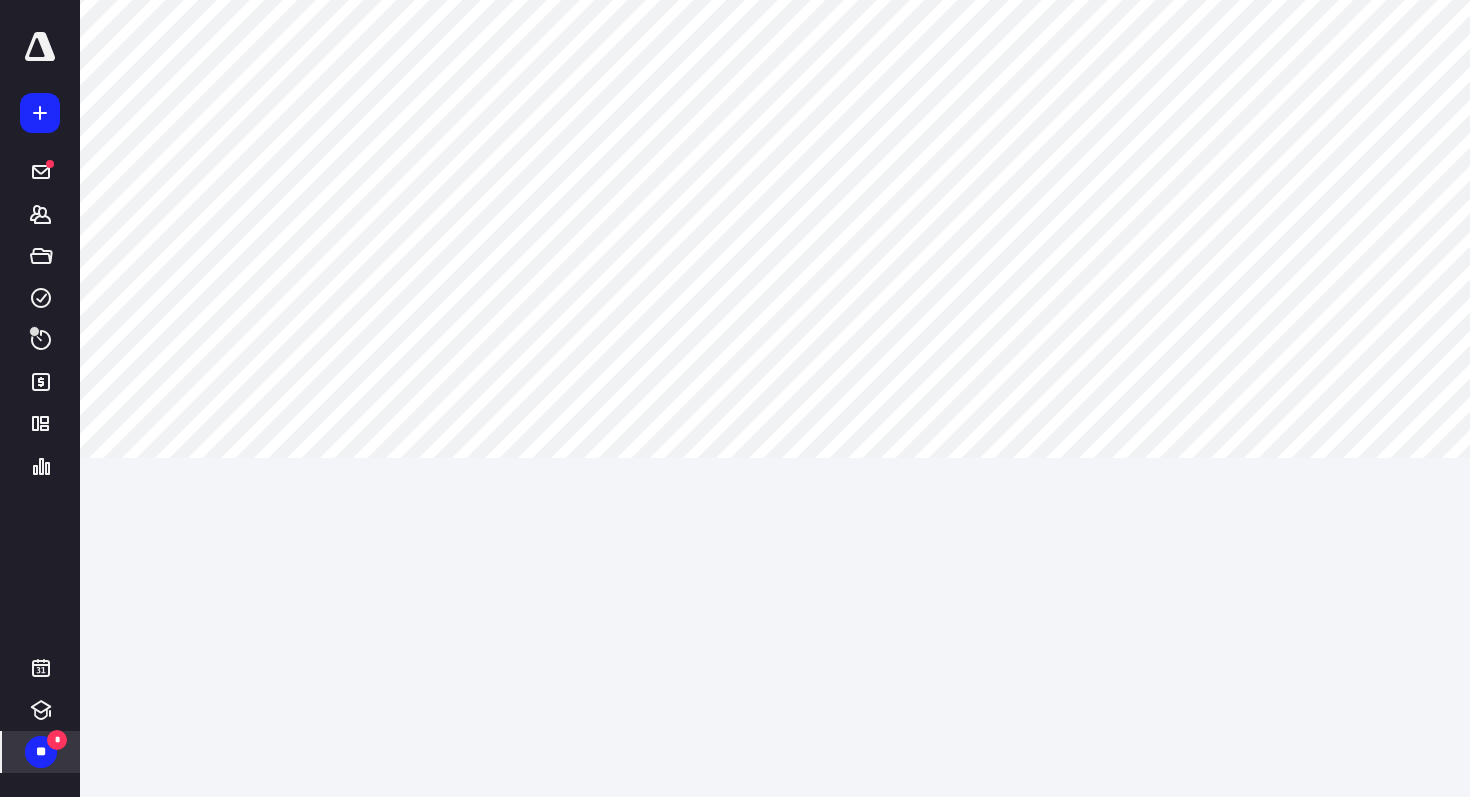 click on "**" at bounding box center [41, 752] 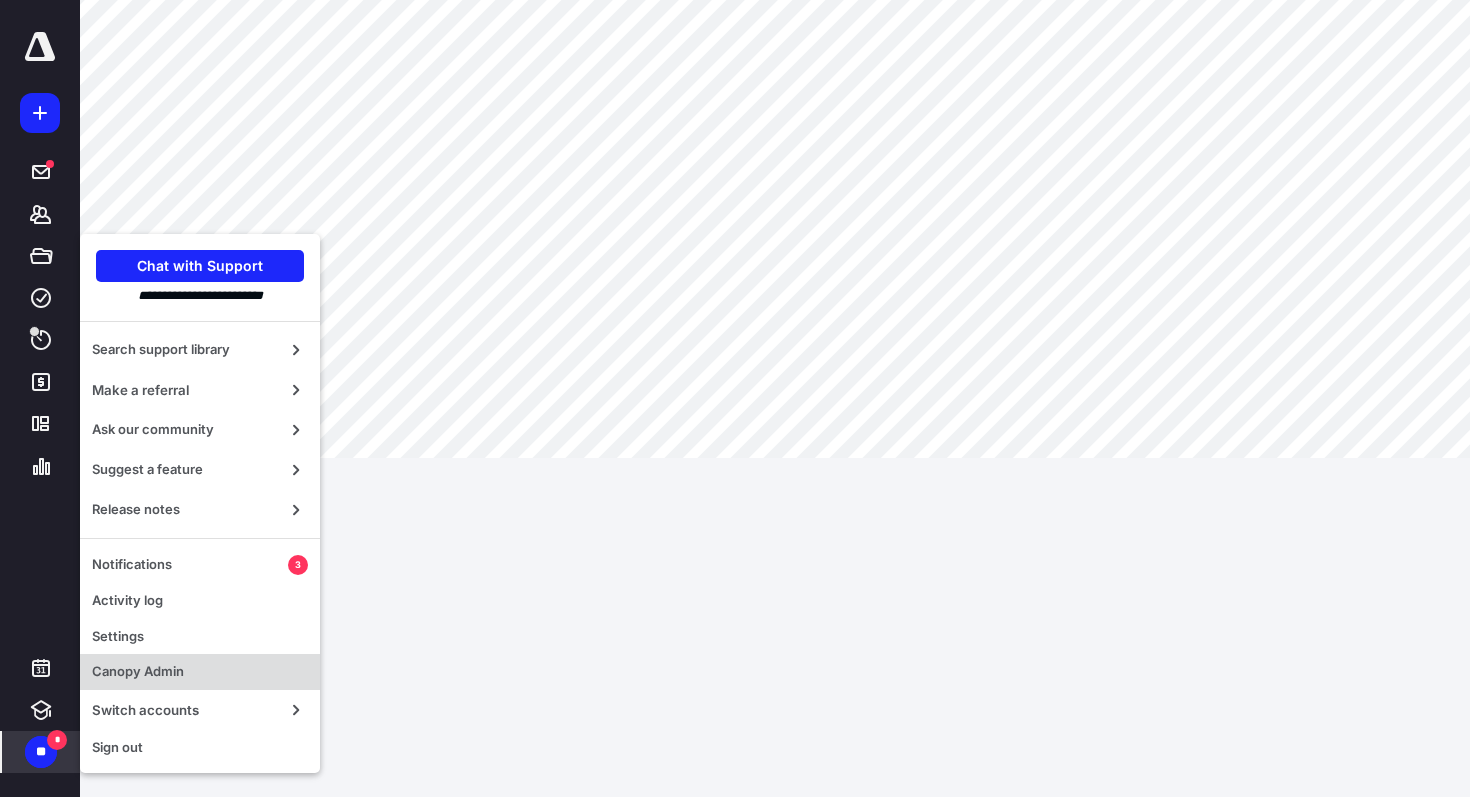 click on "Canopy Admin" at bounding box center (200, 672) 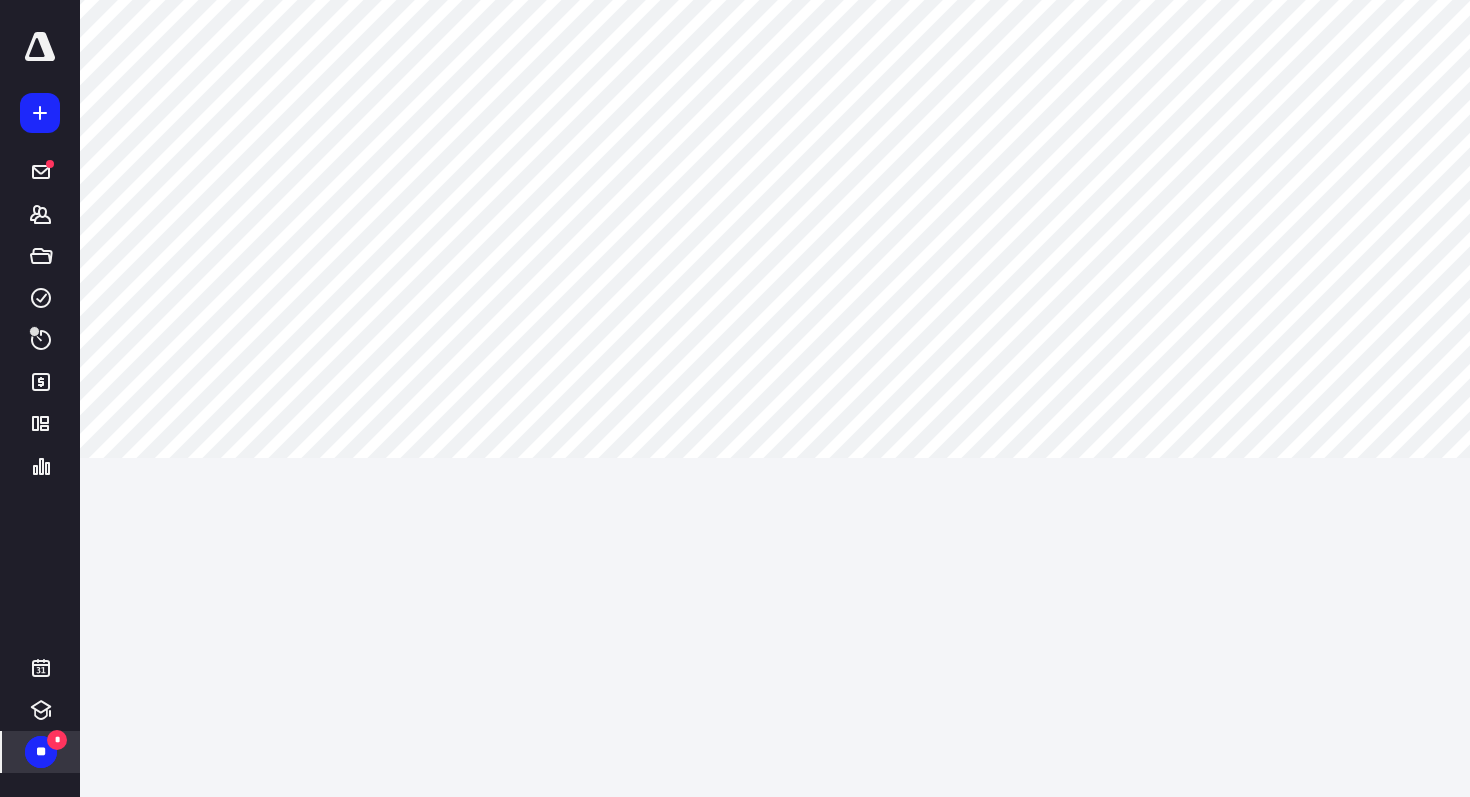 click on "**" at bounding box center [41, 752] 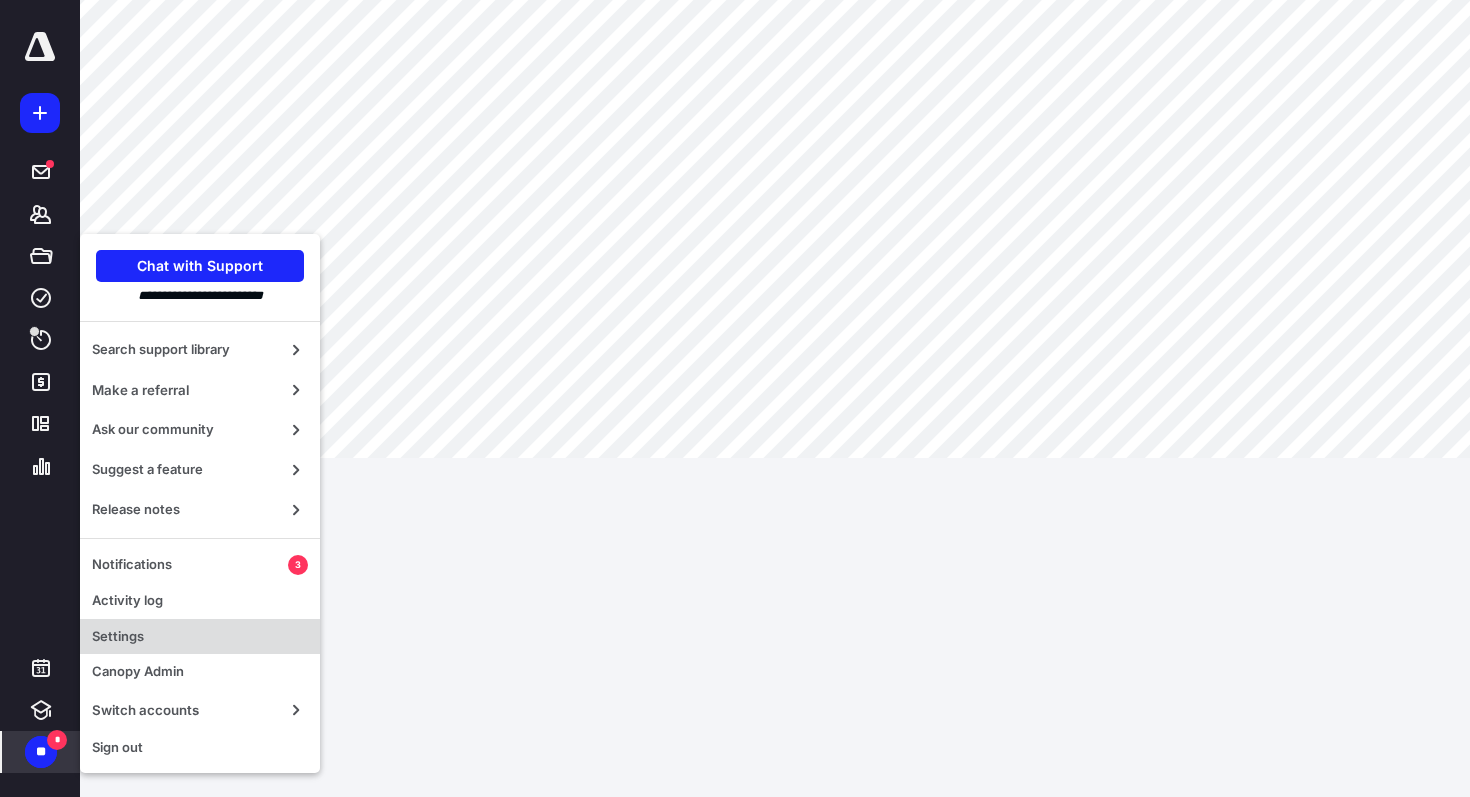 click on "Settings" at bounding box center [200, 637] 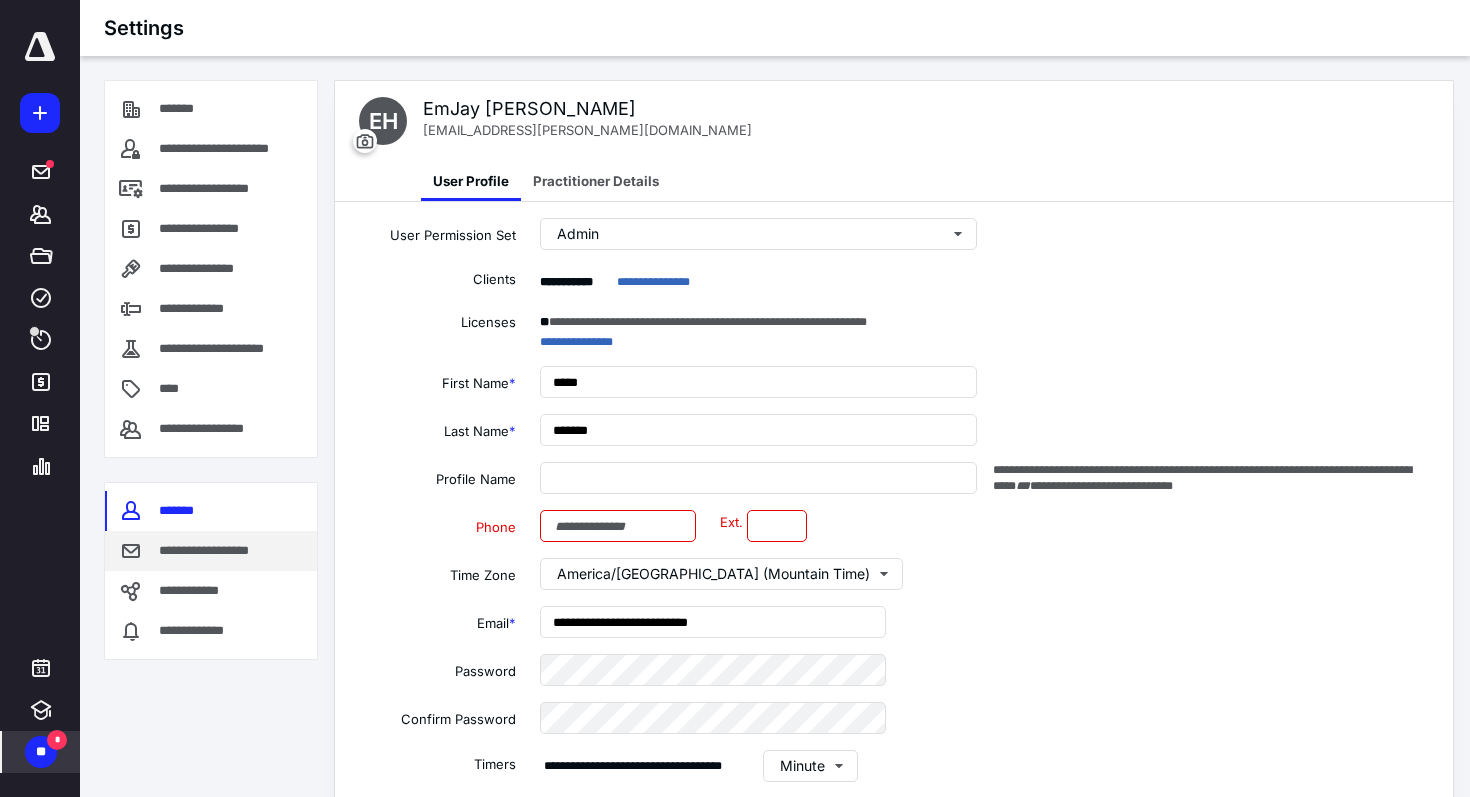 click on "**********" at bounding box center [218, 551] 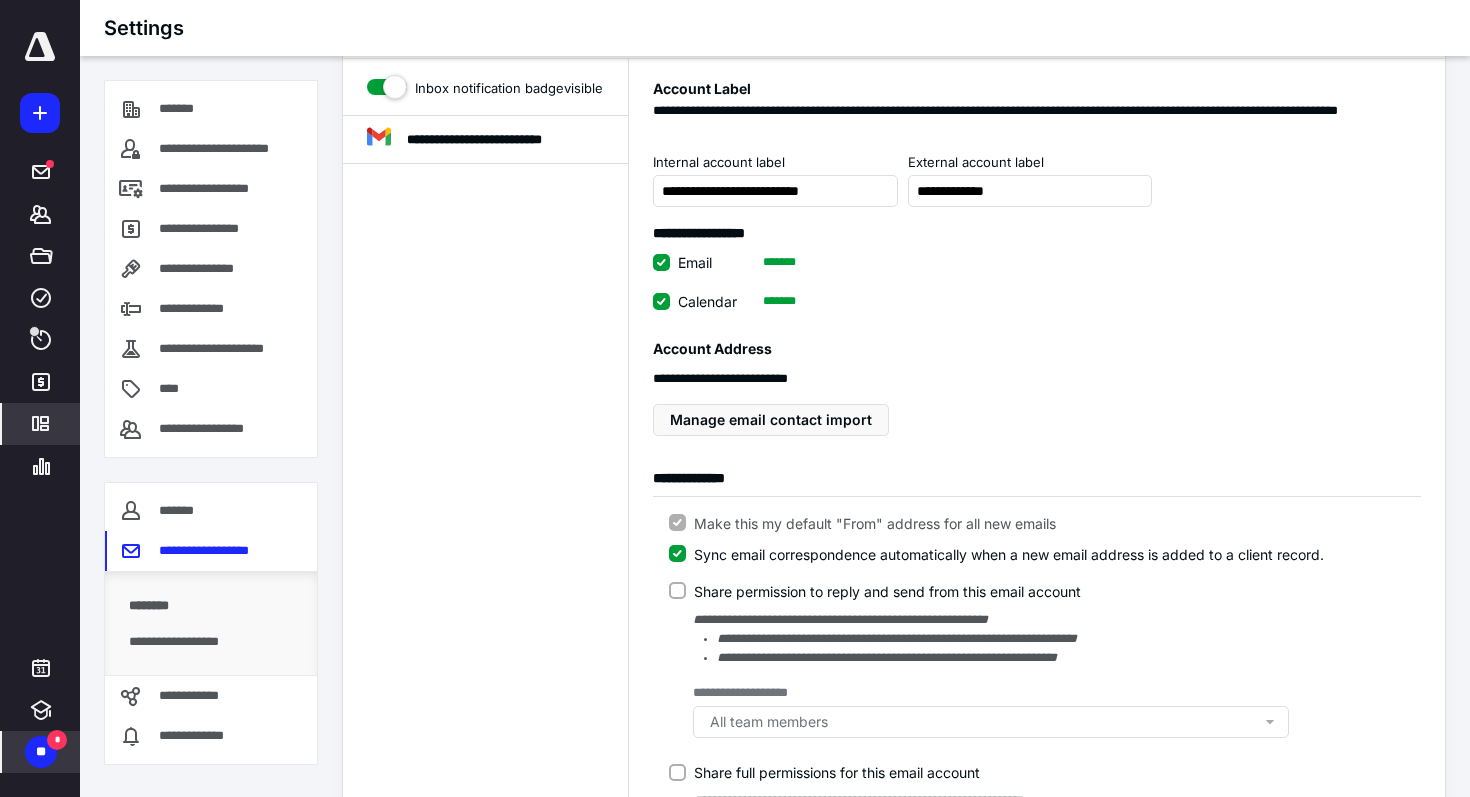 scroll, scrollTop: 123, scrollLeft: 0, axis: vertical 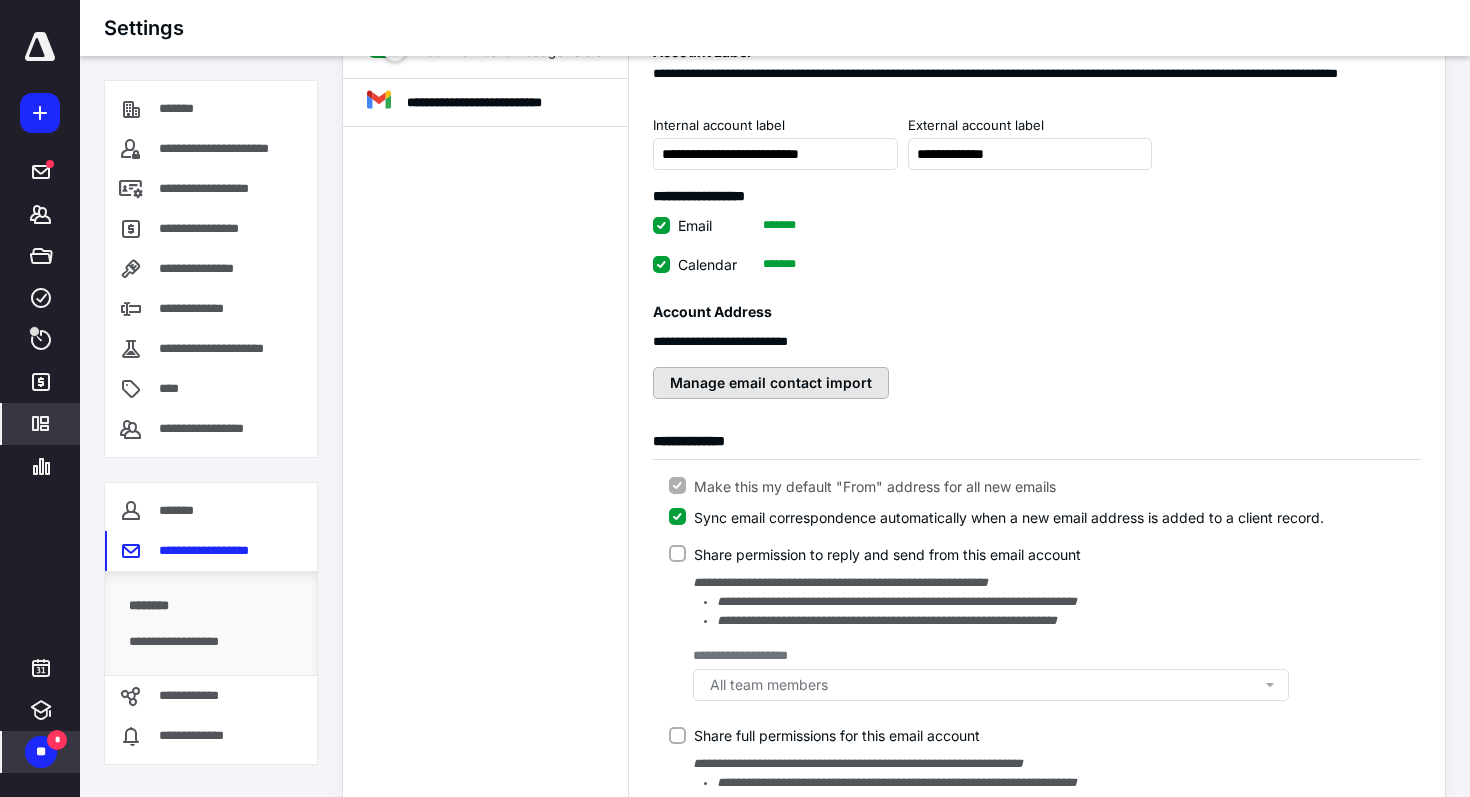 click on "Manage email contact import" at bounding box center [771, 383] 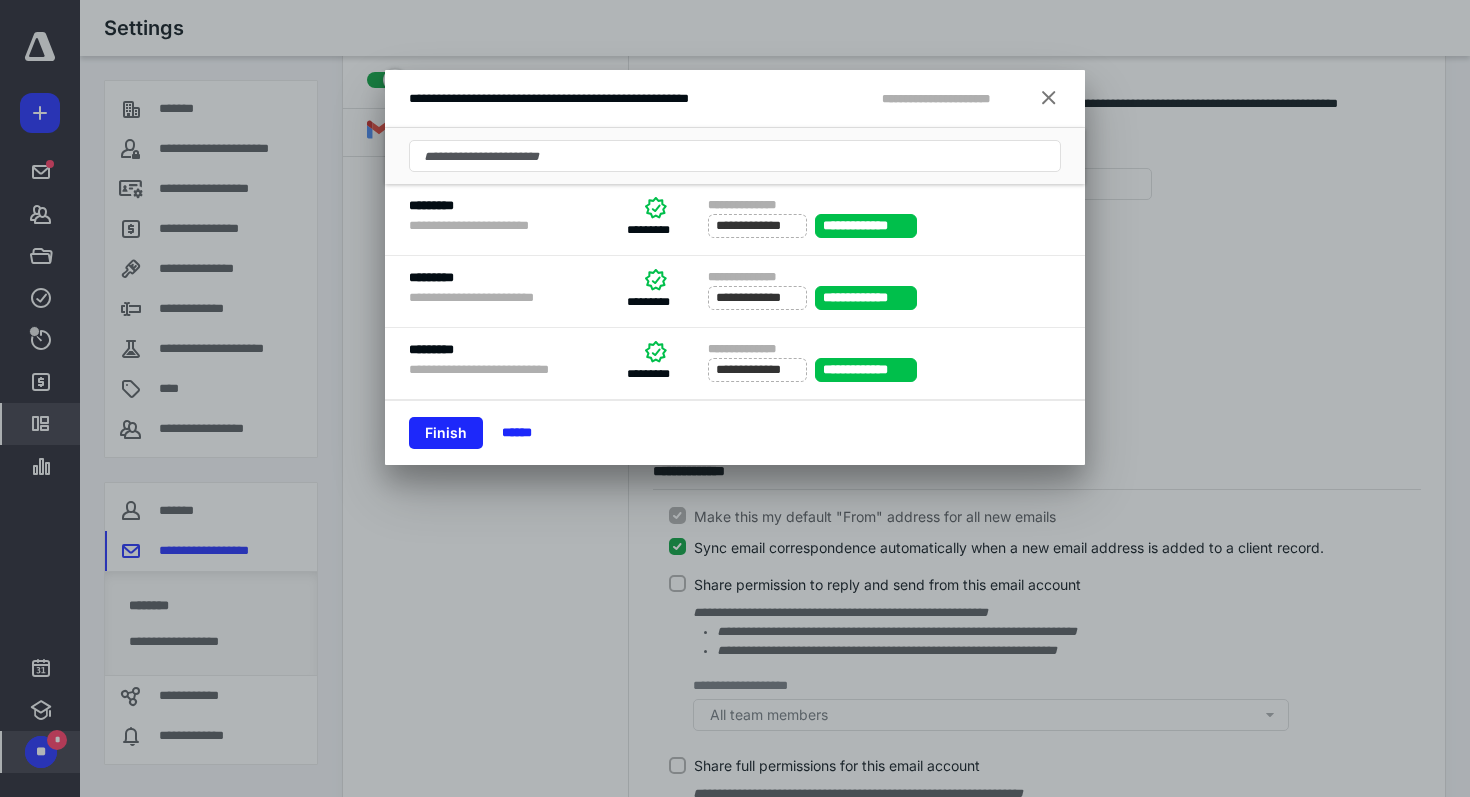 scroll, scrollTop: 0, scrollLeft: 0, axis: both 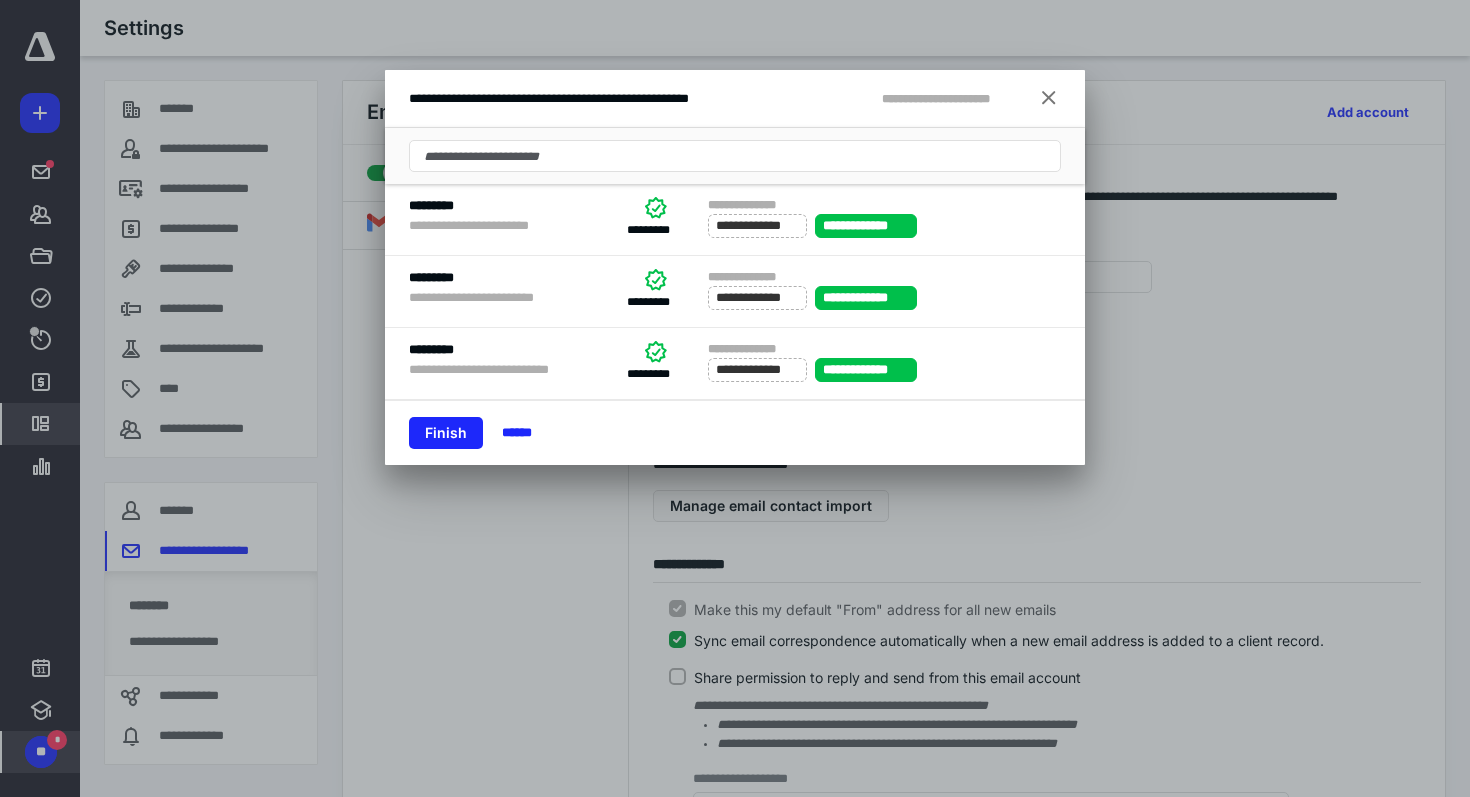 click at bounding box center (1049, 99) 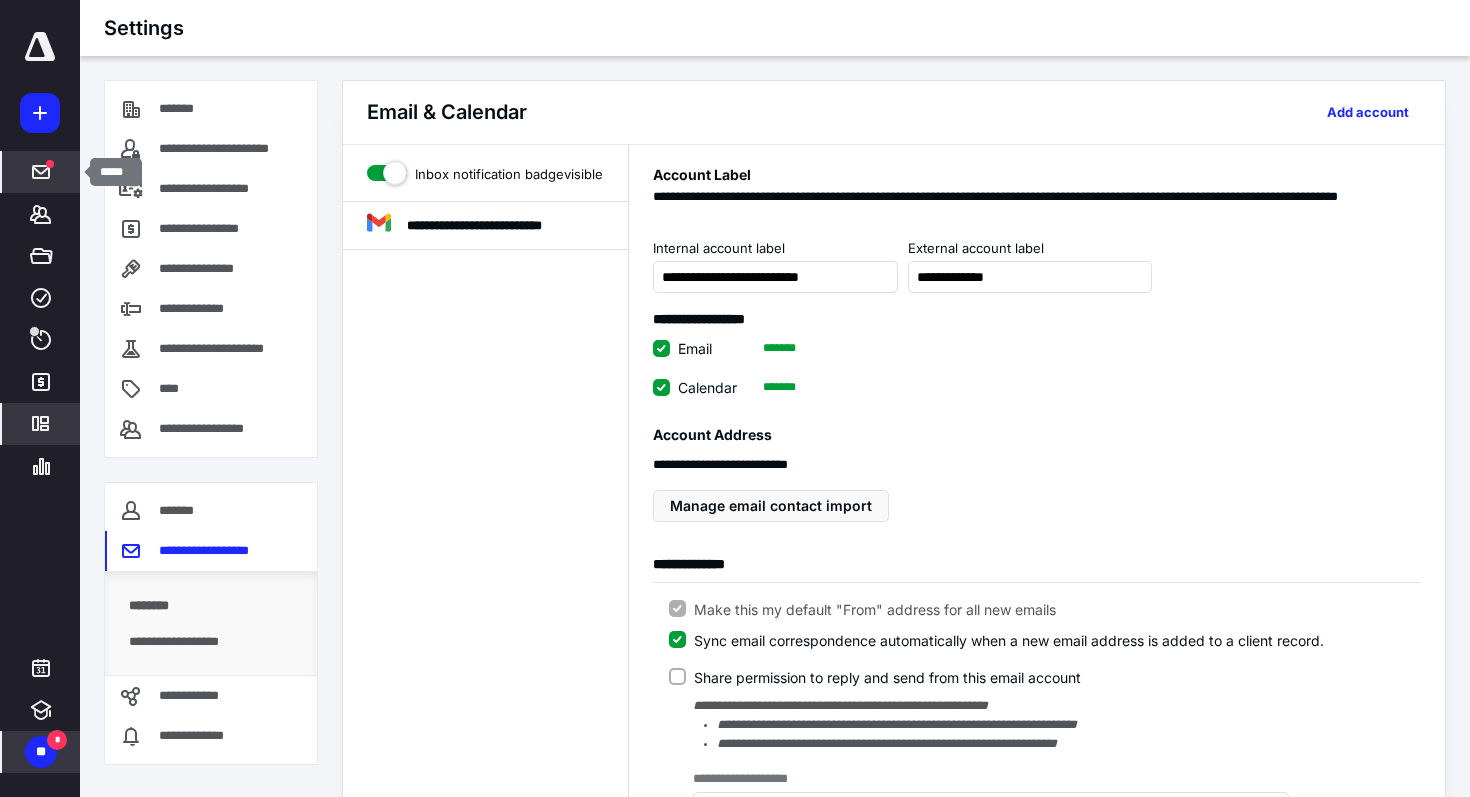 click 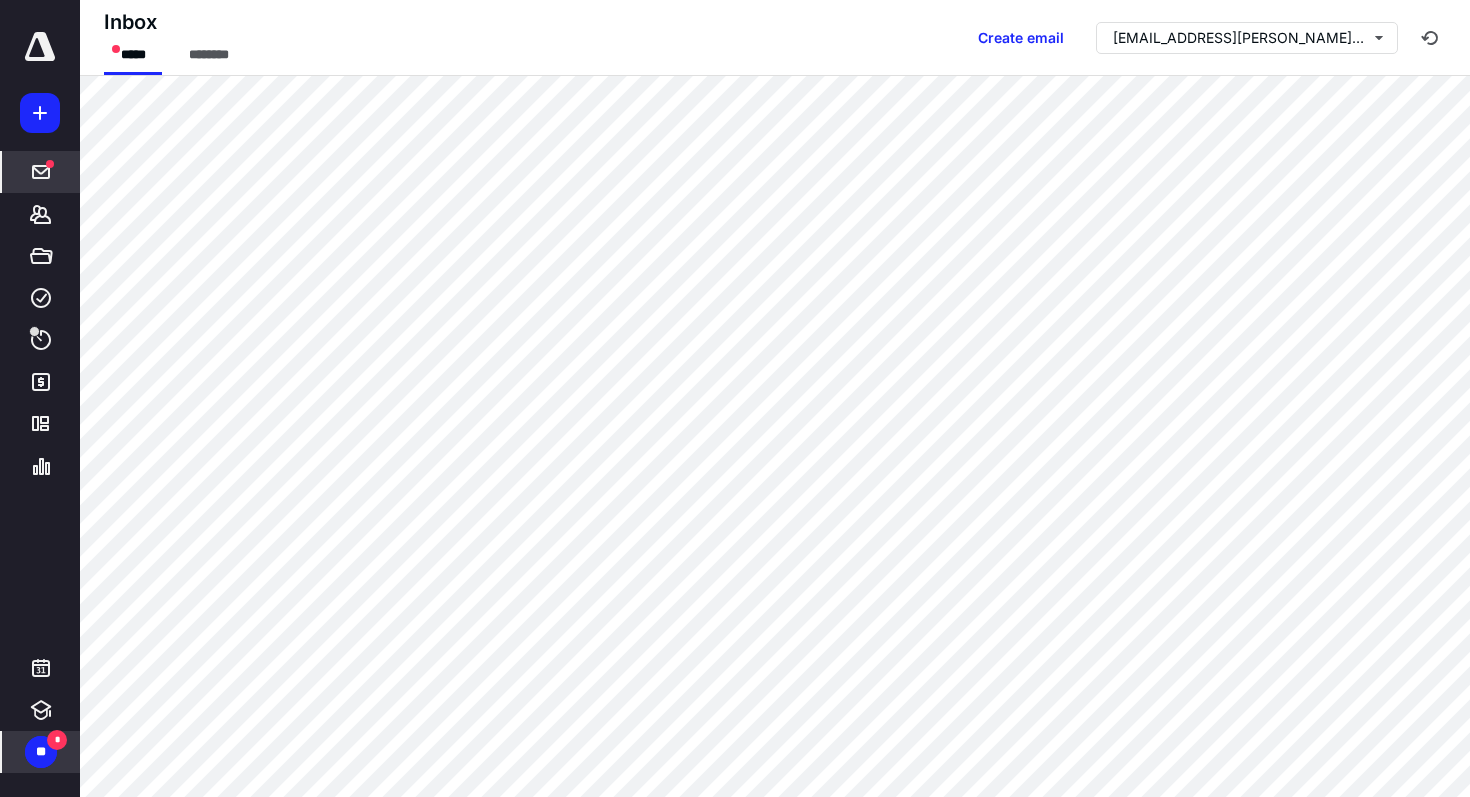 click on "**" at bounding box center (41, 752) 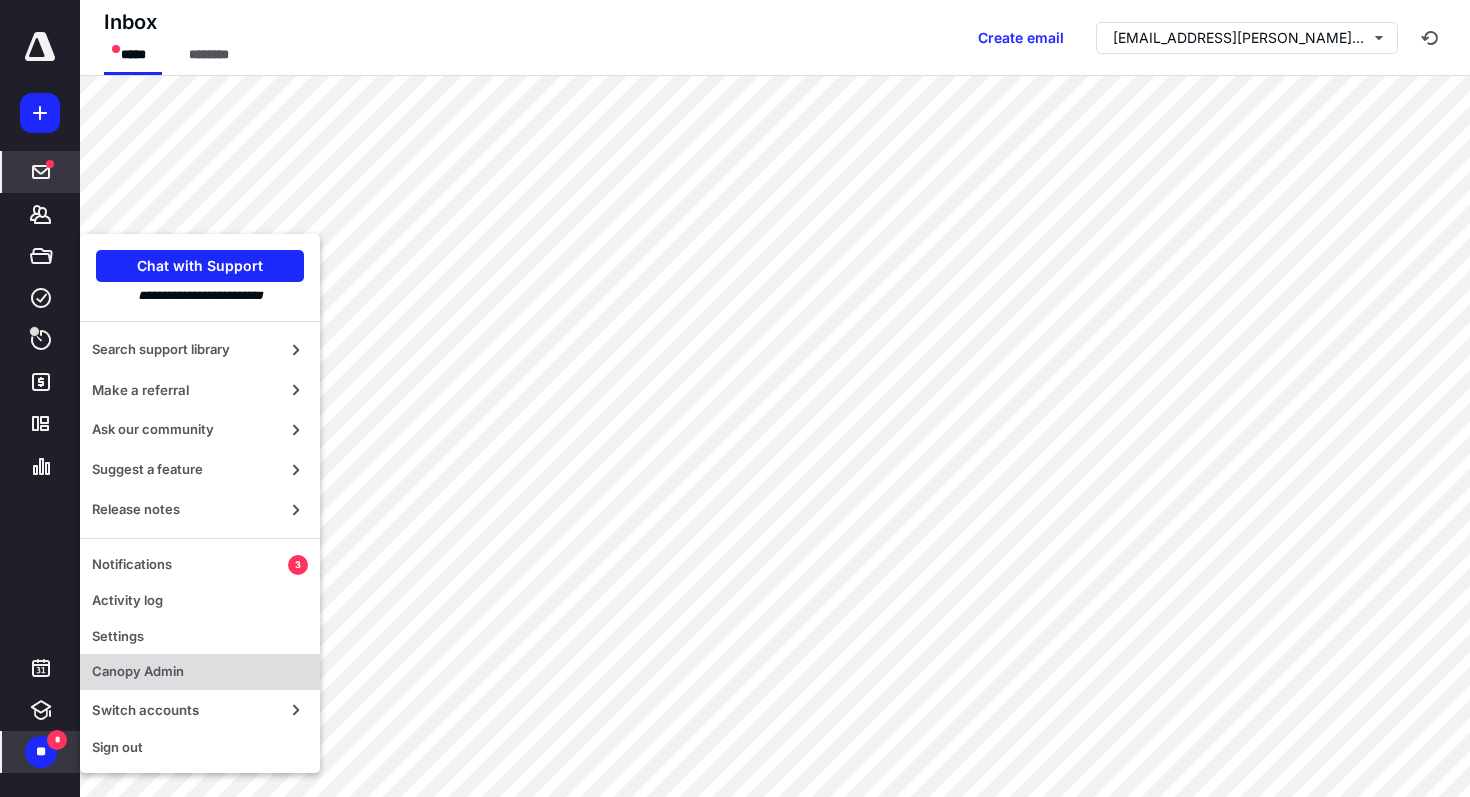 click on "Canopy Admin" at bounding box center (200, 672) 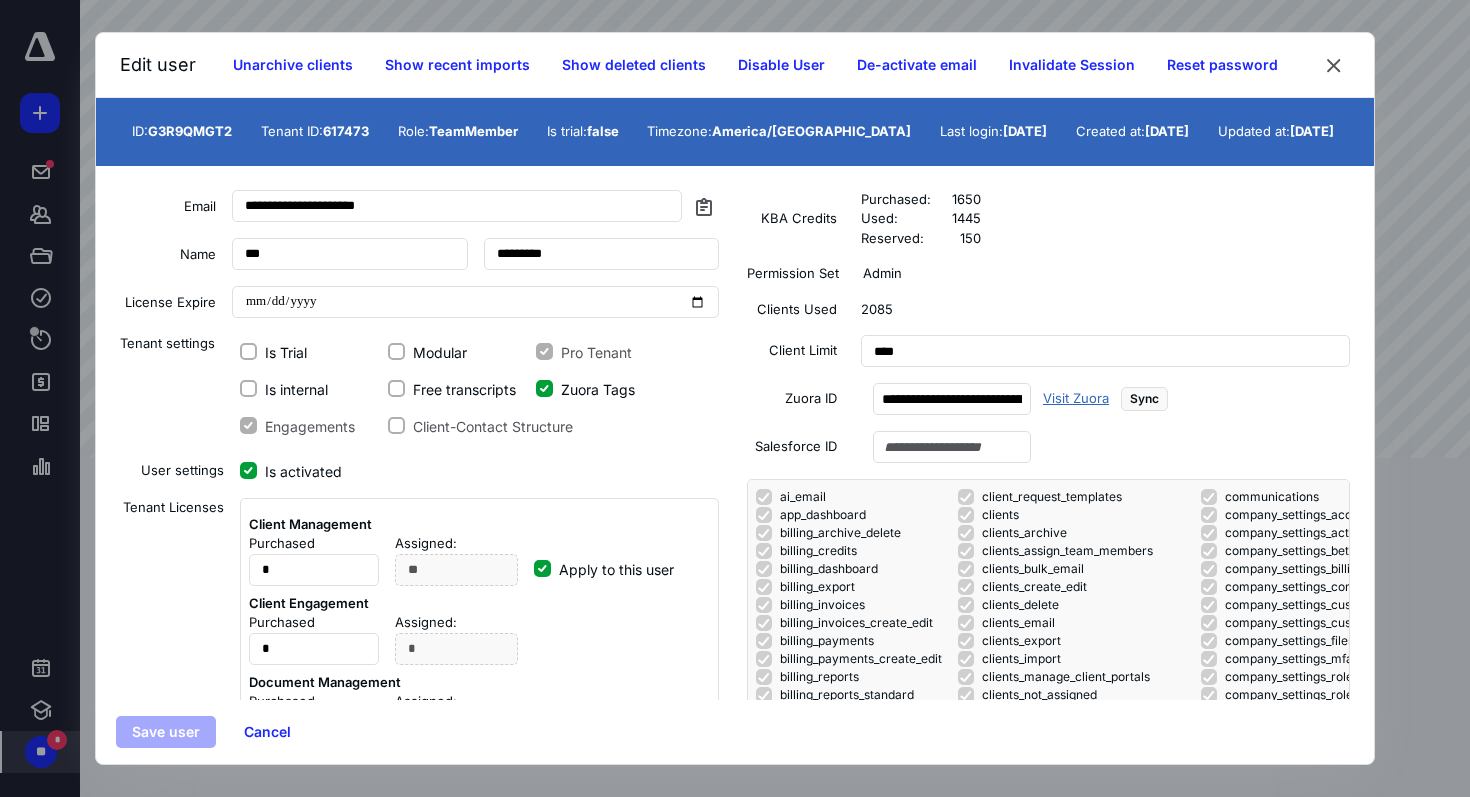 click on "Visit Zuora" at bounding box center [1076, 399] 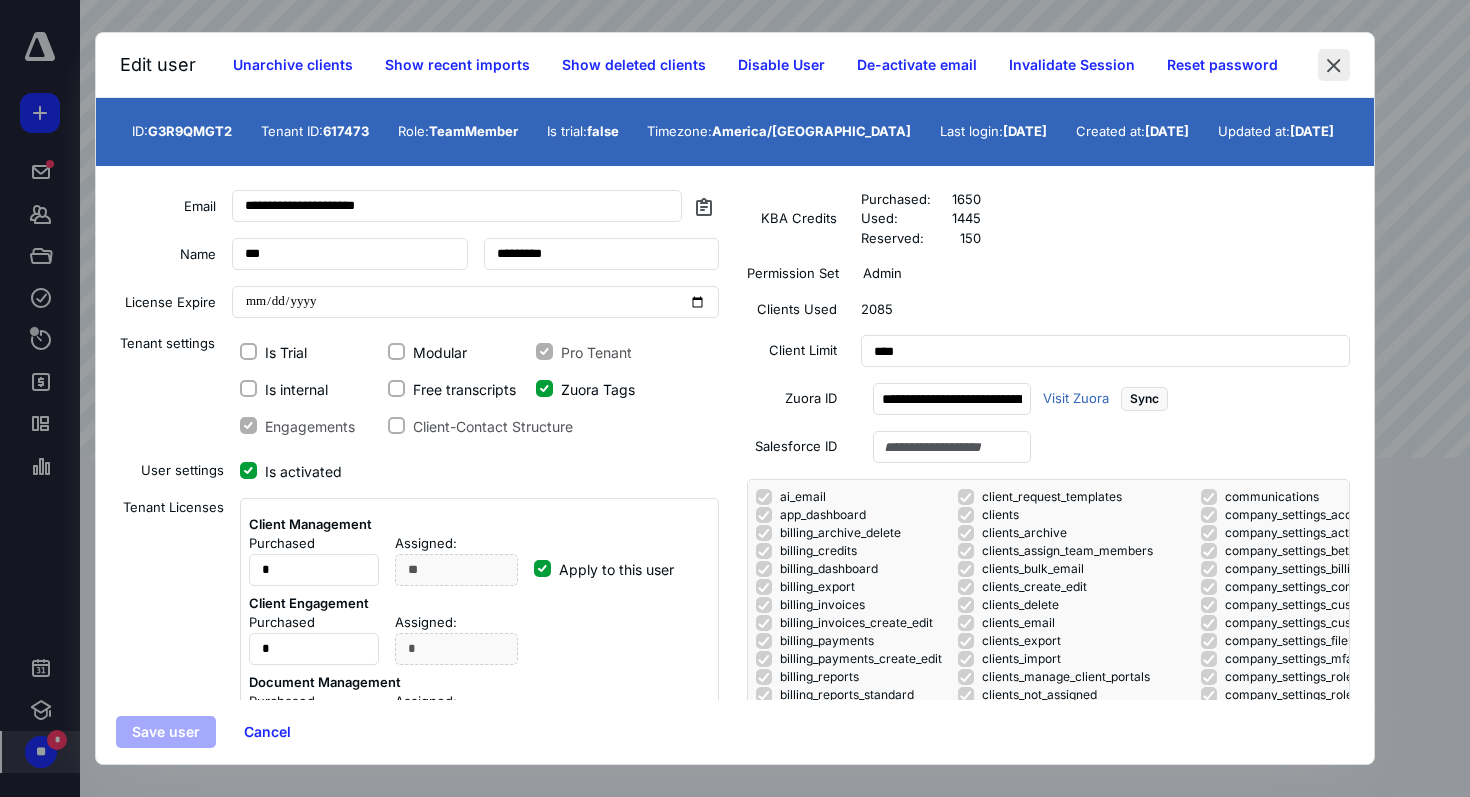 click at bounding box center (1334, 65) 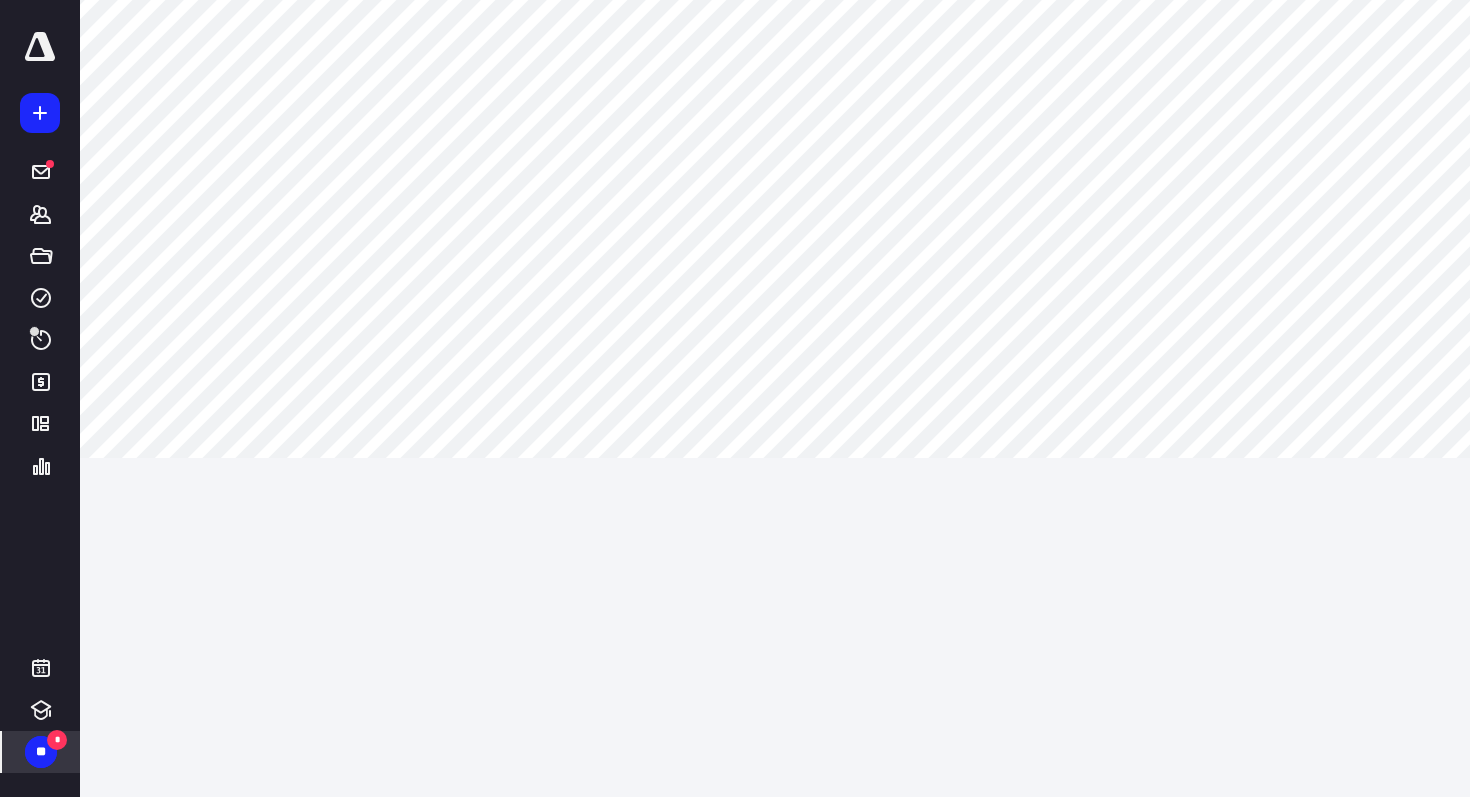 click on "**" at bounding box center (41, 752) 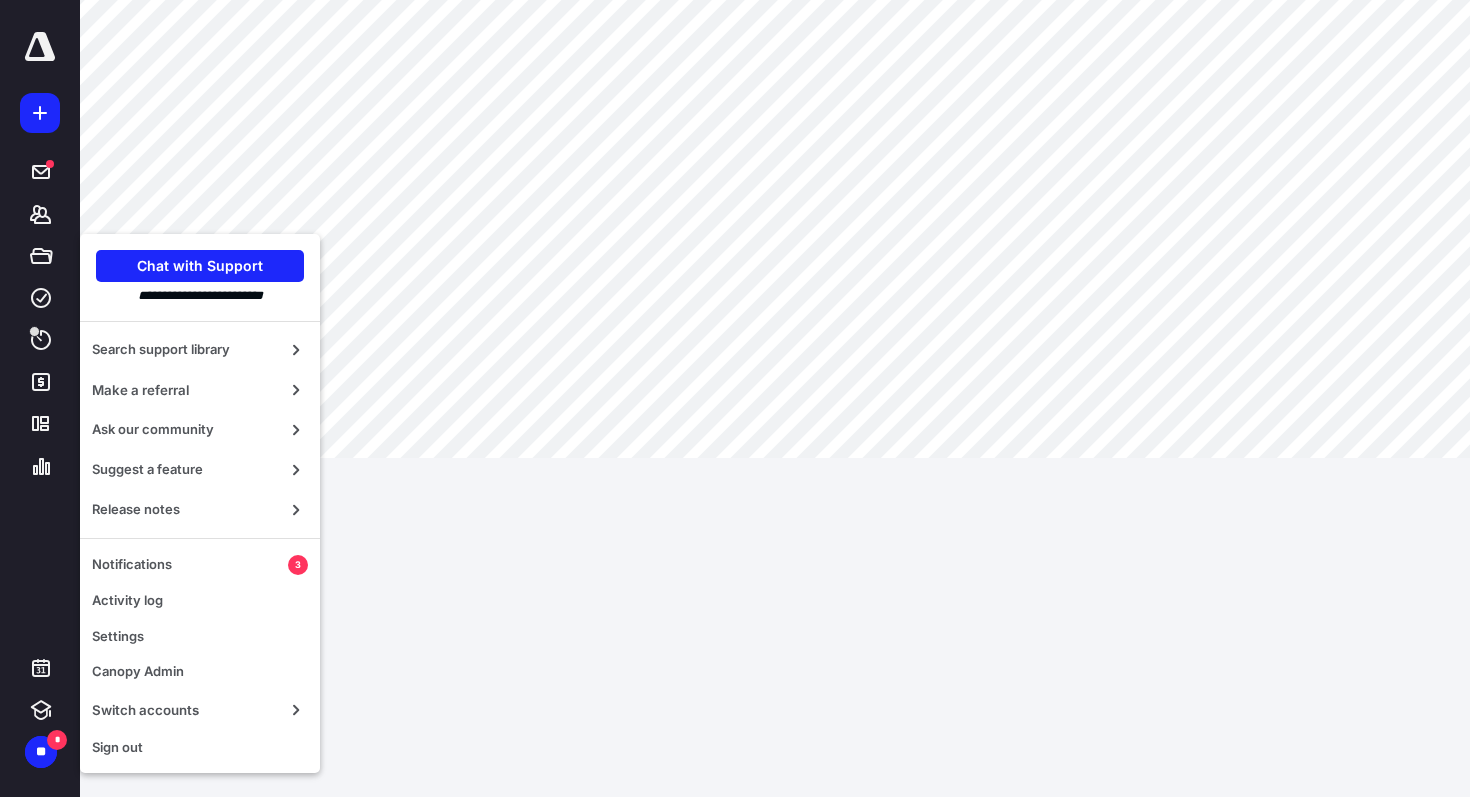 click on "**********" at bounding box center (735, 398) 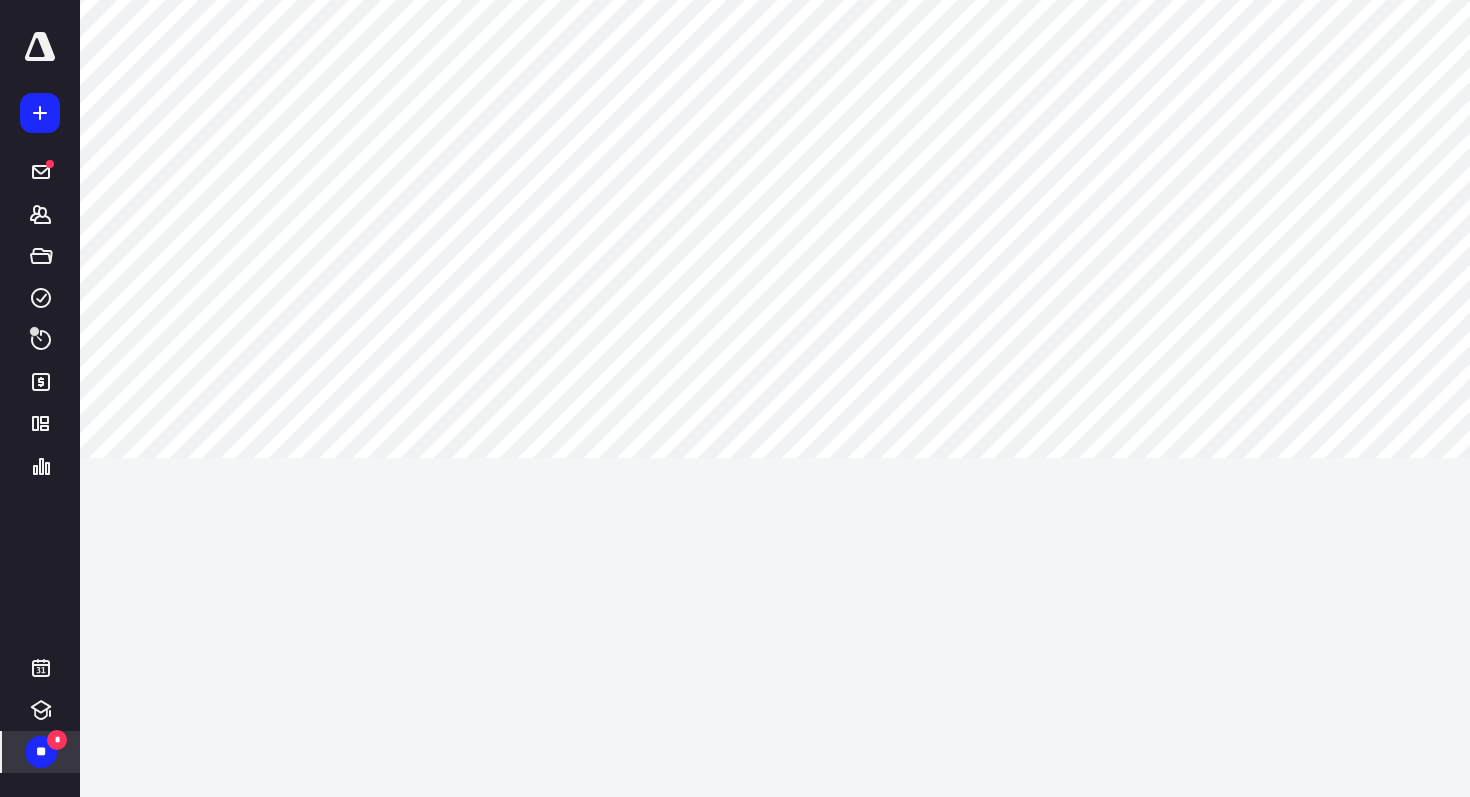 click on "**" at bounding box center [41, 752] 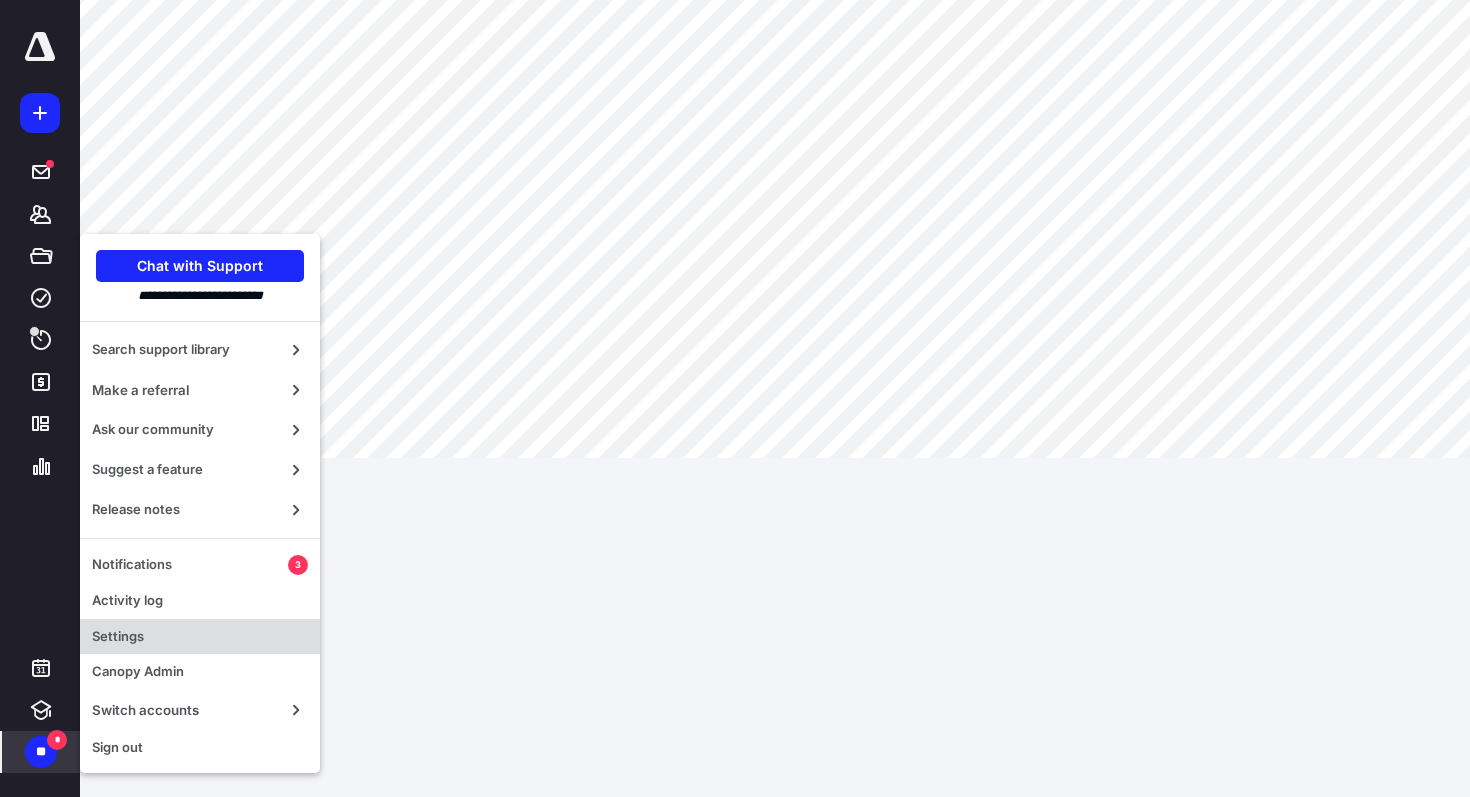 click on "Settings" at bounding box center (200, 637) 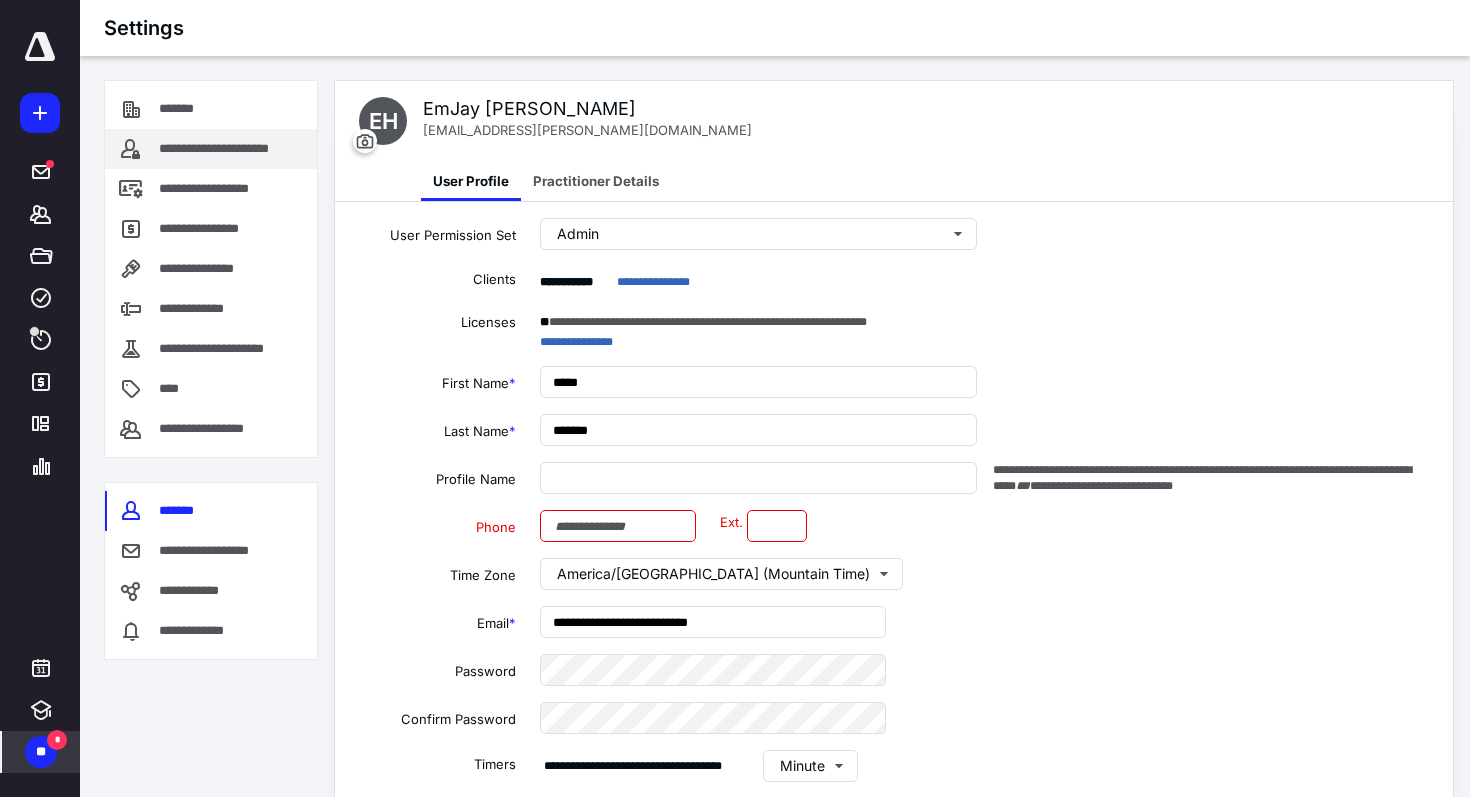 click on "**********" at bounding box center (234, 149) 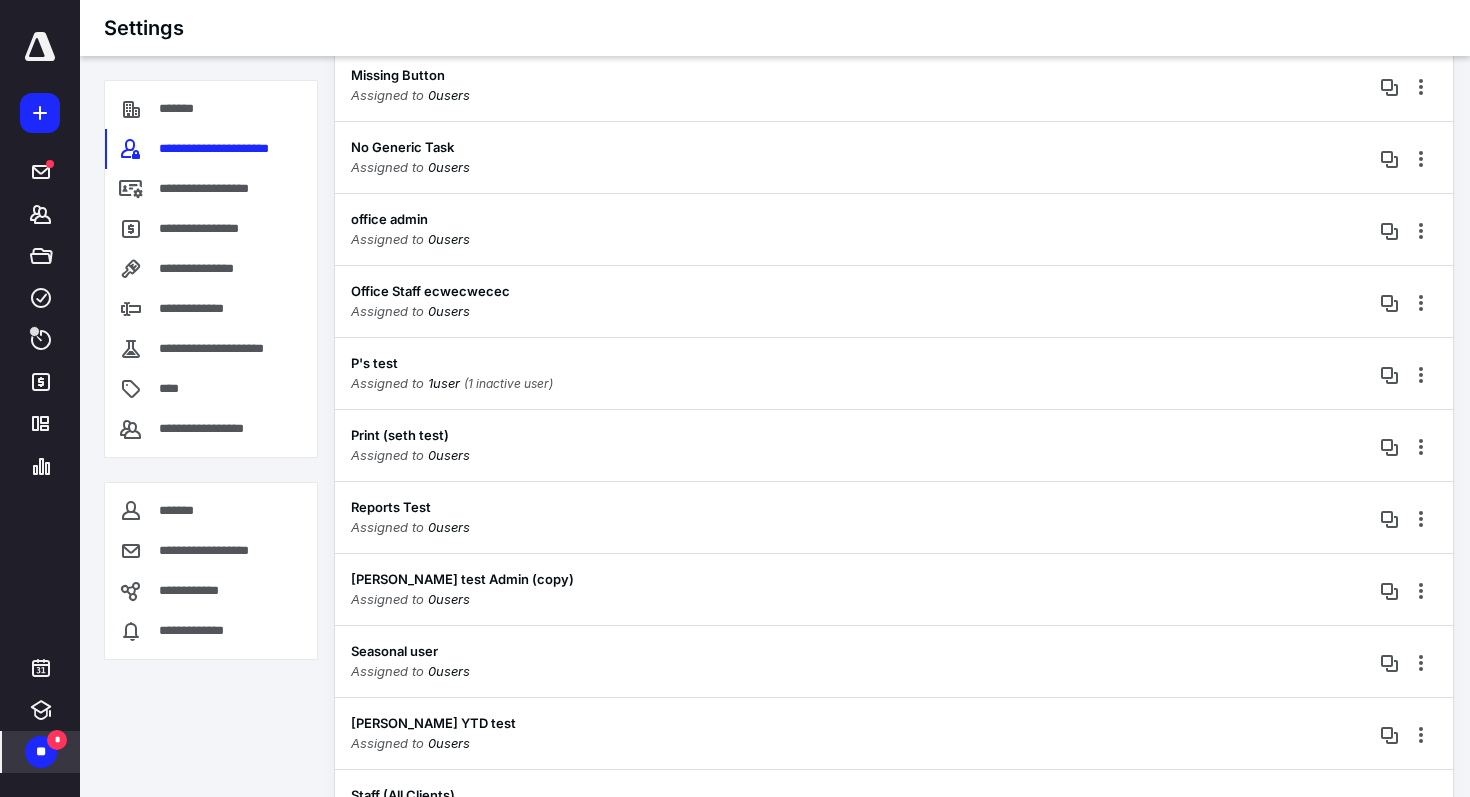 scroll, scrollTop: 1443, scrollLeft: 0, axis: vertical 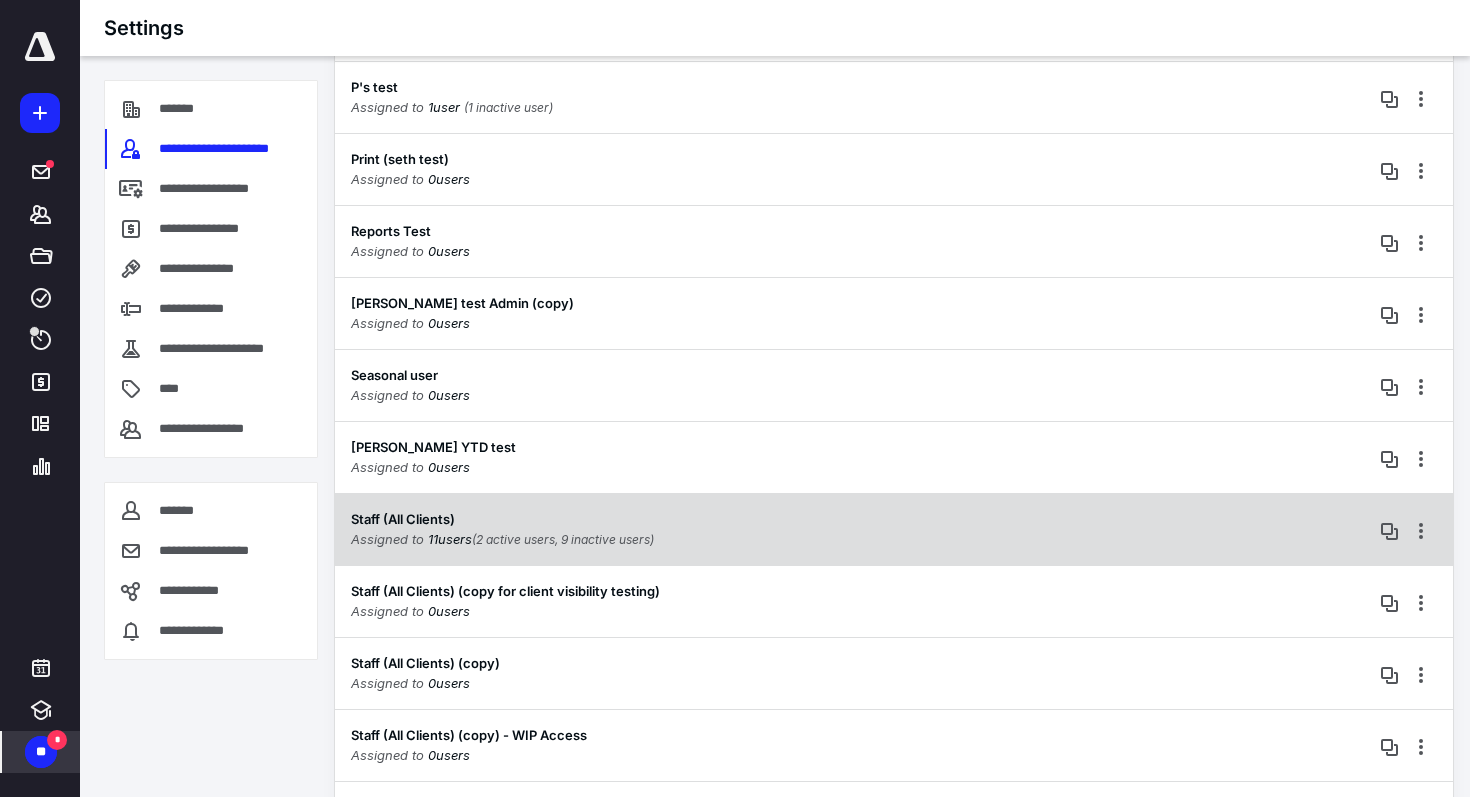 click on "Assigned to   11  user s  (2 active users, 9 inactive users)" at bounding box center (502, 540) 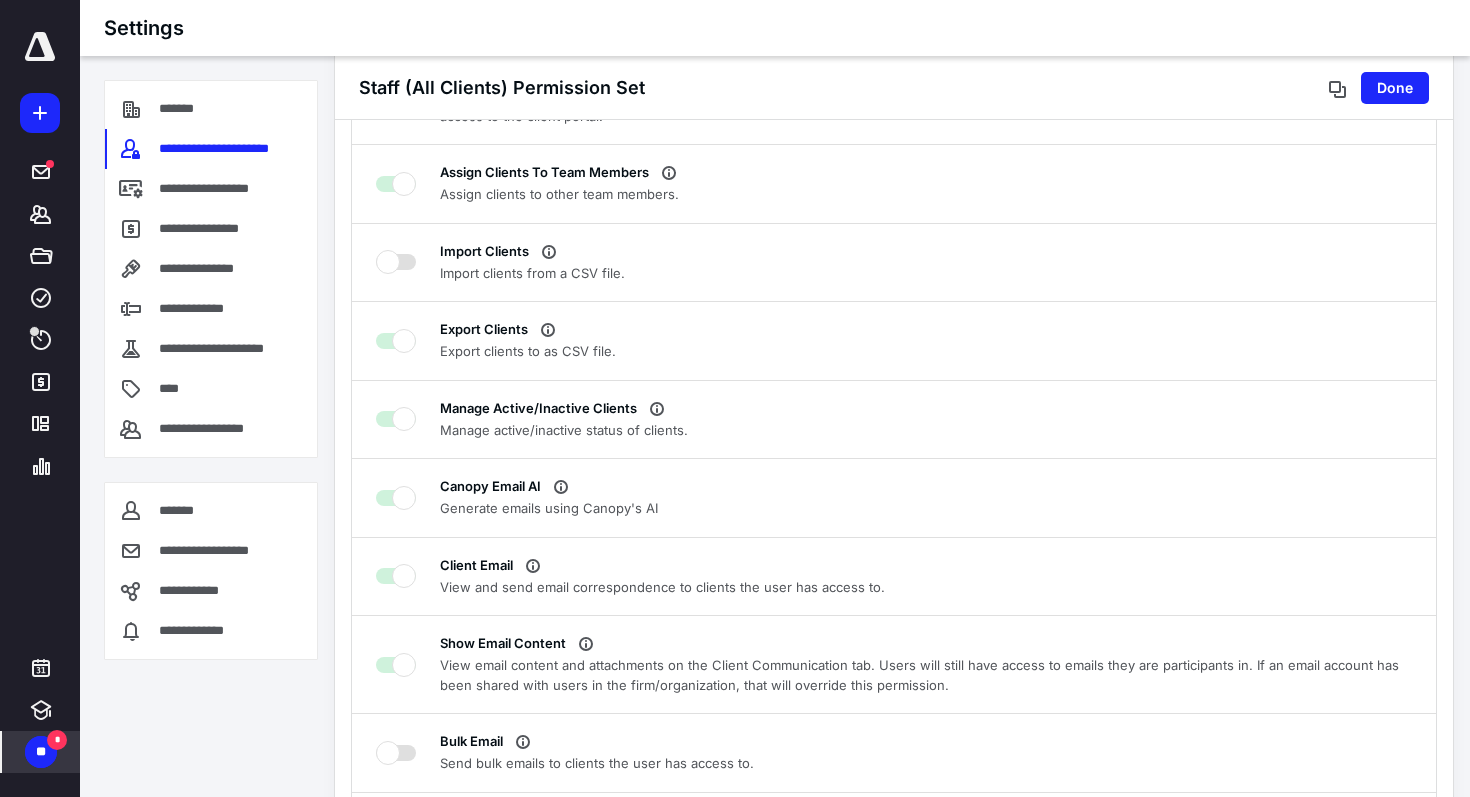 scroll, scrollTop: 737, scrollLeft: 0, axis: vertical 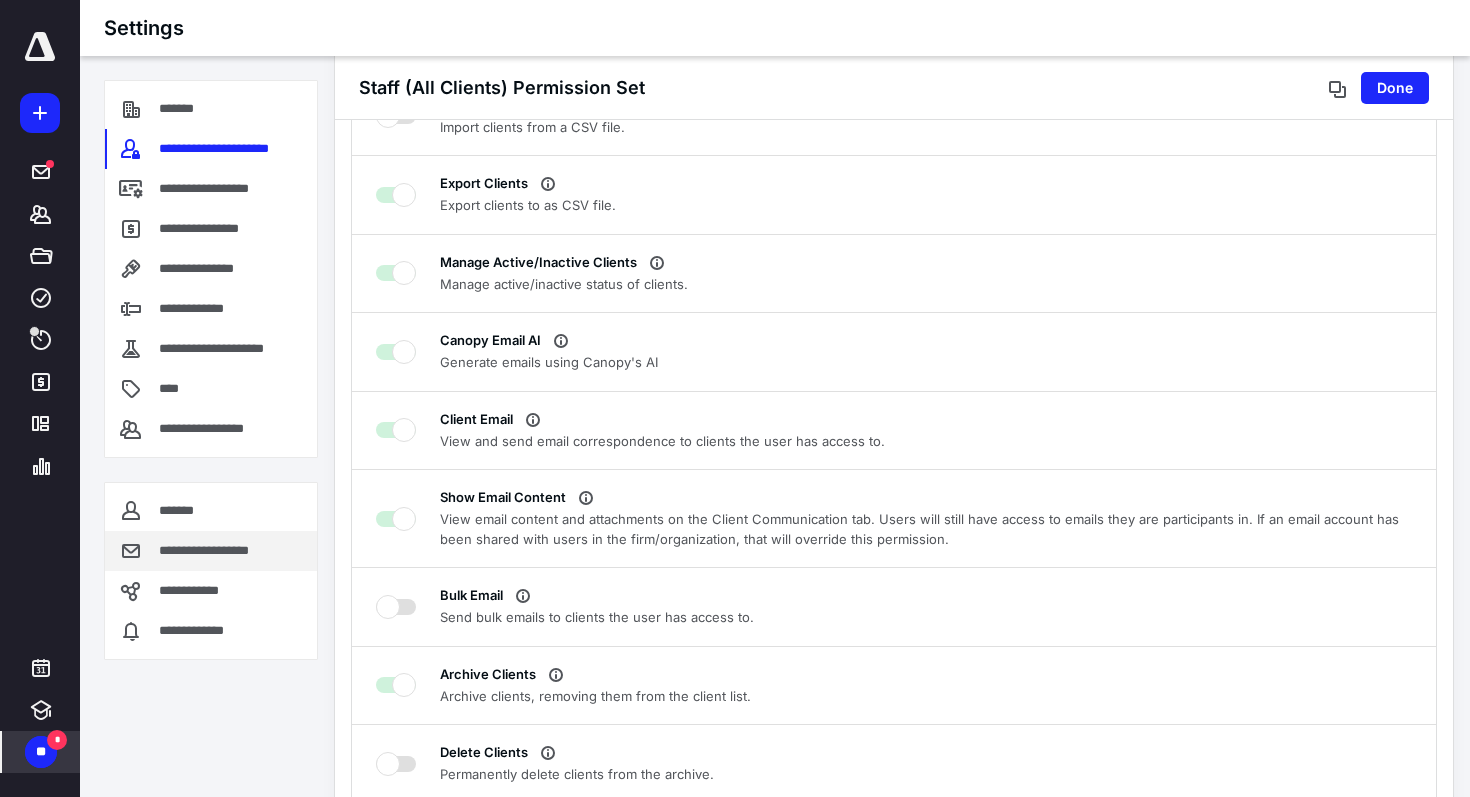 click on "**********" at bounding box center [218, 551] 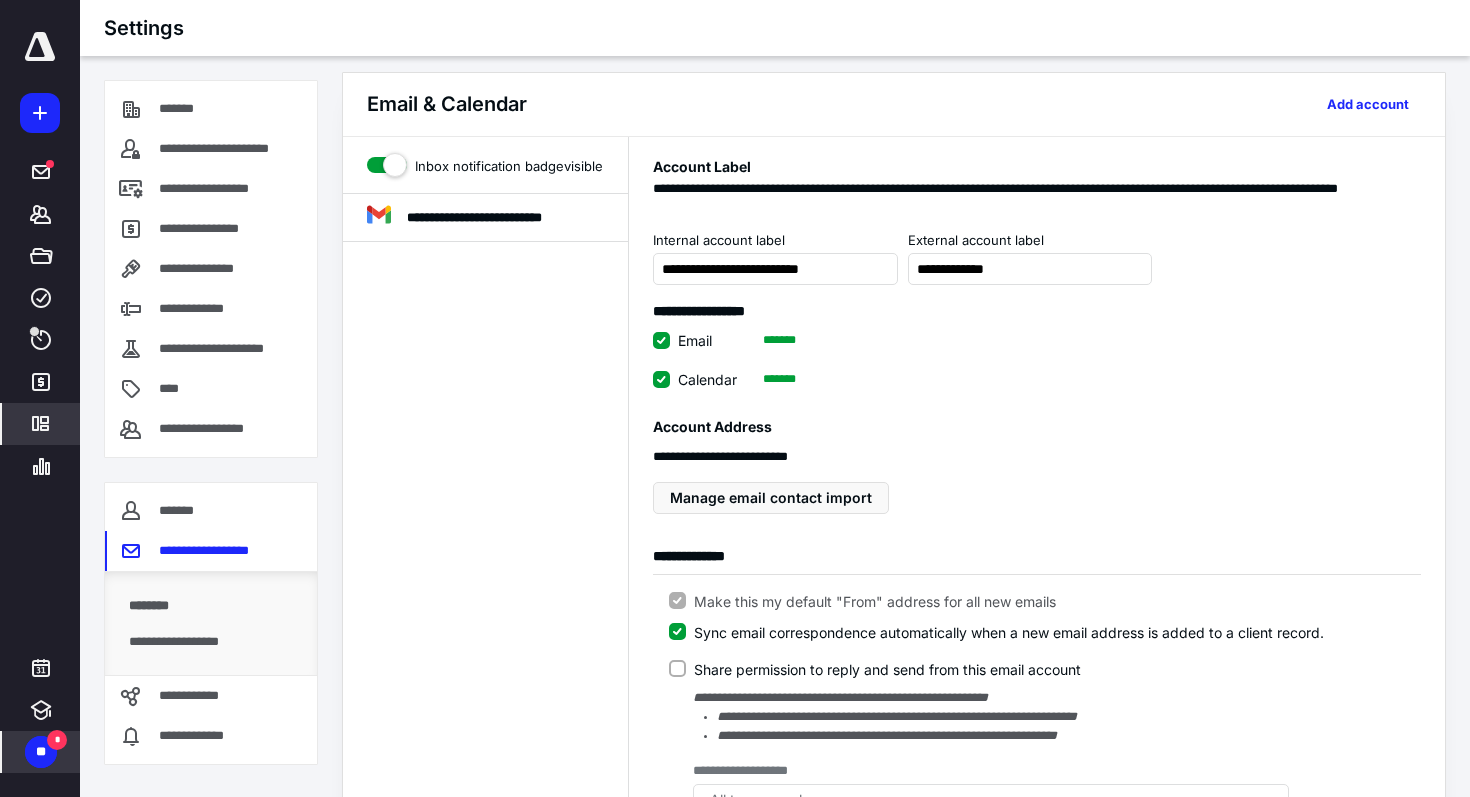 scroll, scrollTop: 1, scrollLeft: 0, axis: vertical 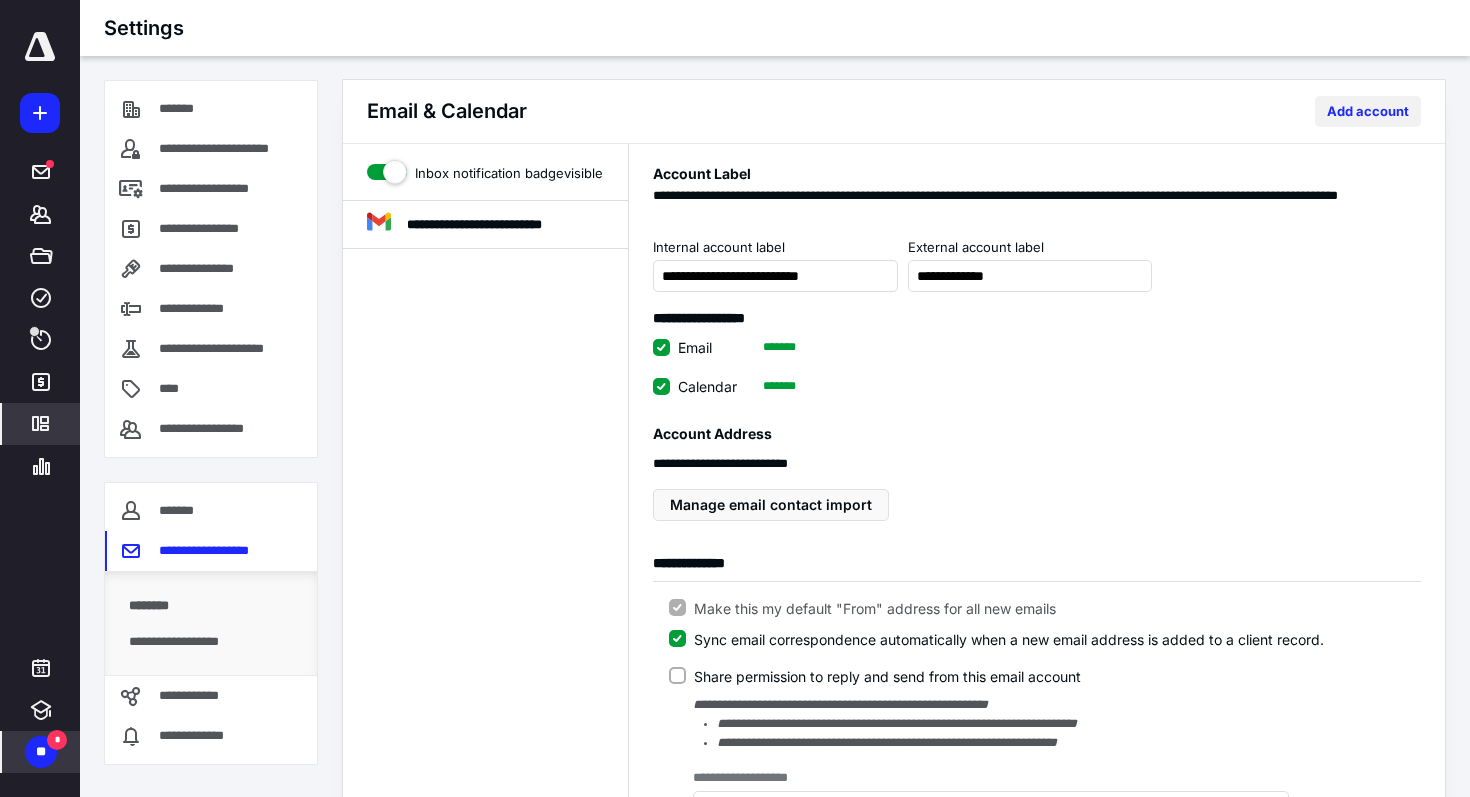 click on "Add account" at bounding box center (1368, 111) 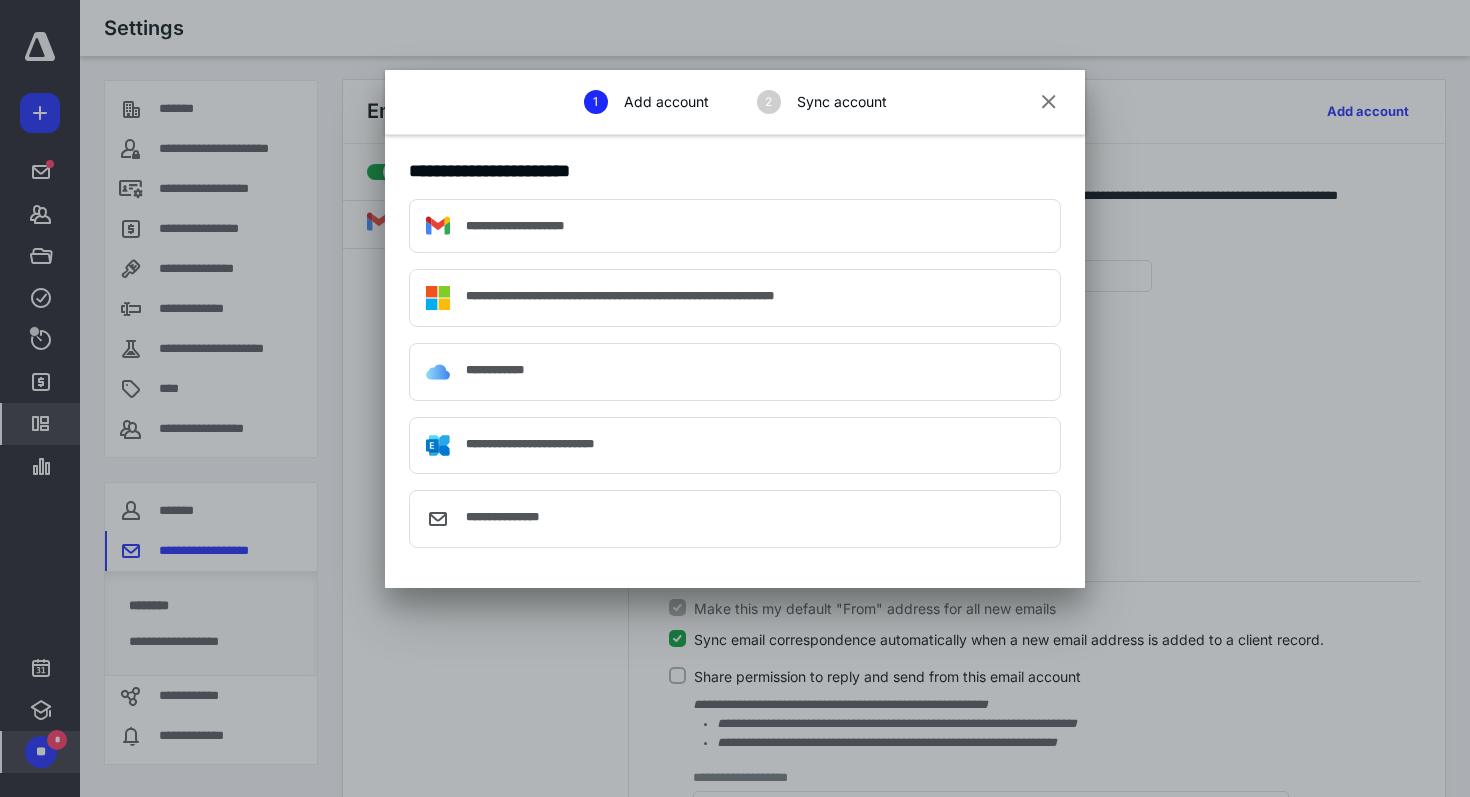 click at bounding box center [1049, 103] 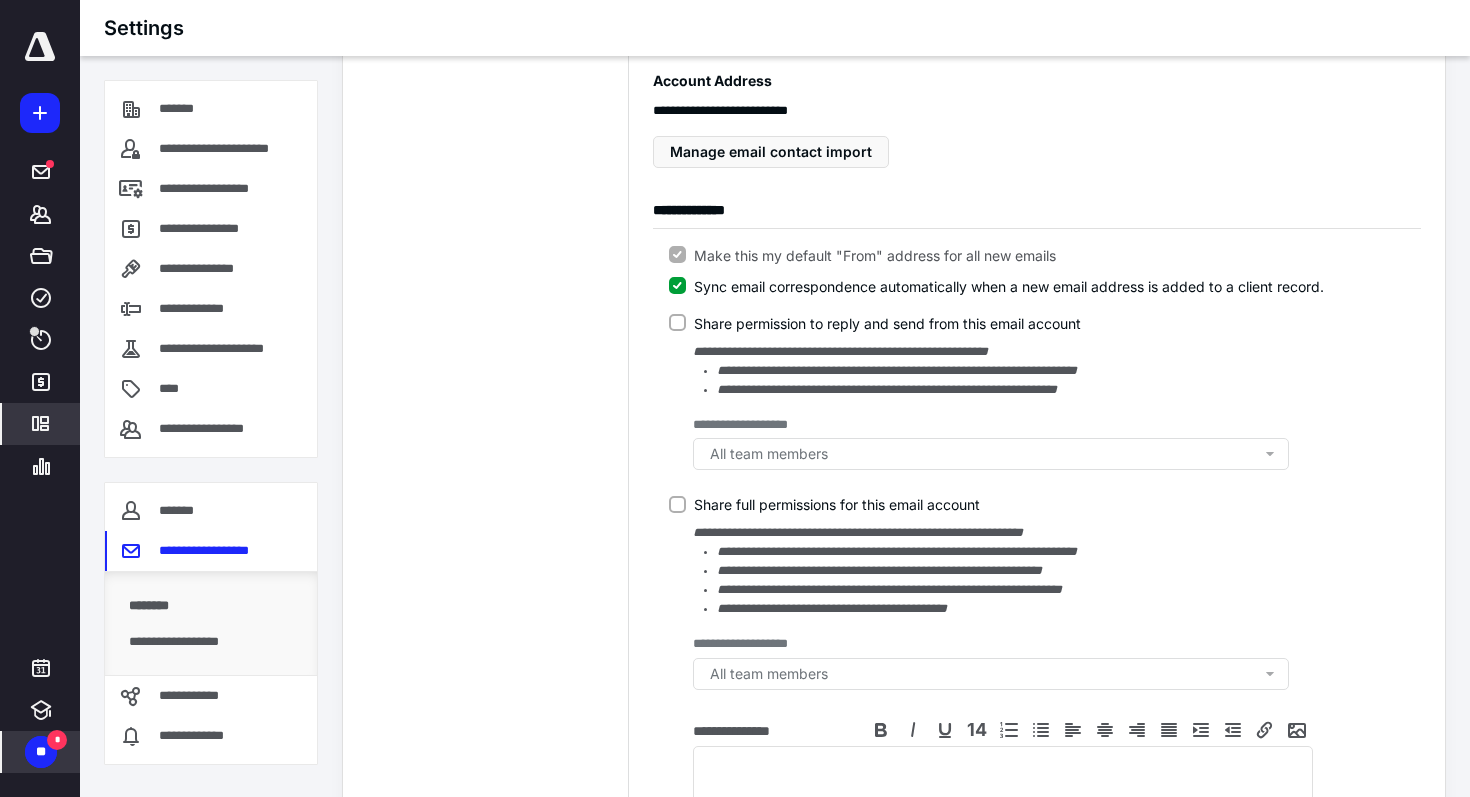 scroll, scrollTop: 0, scrollLeft: 0, axis: both 